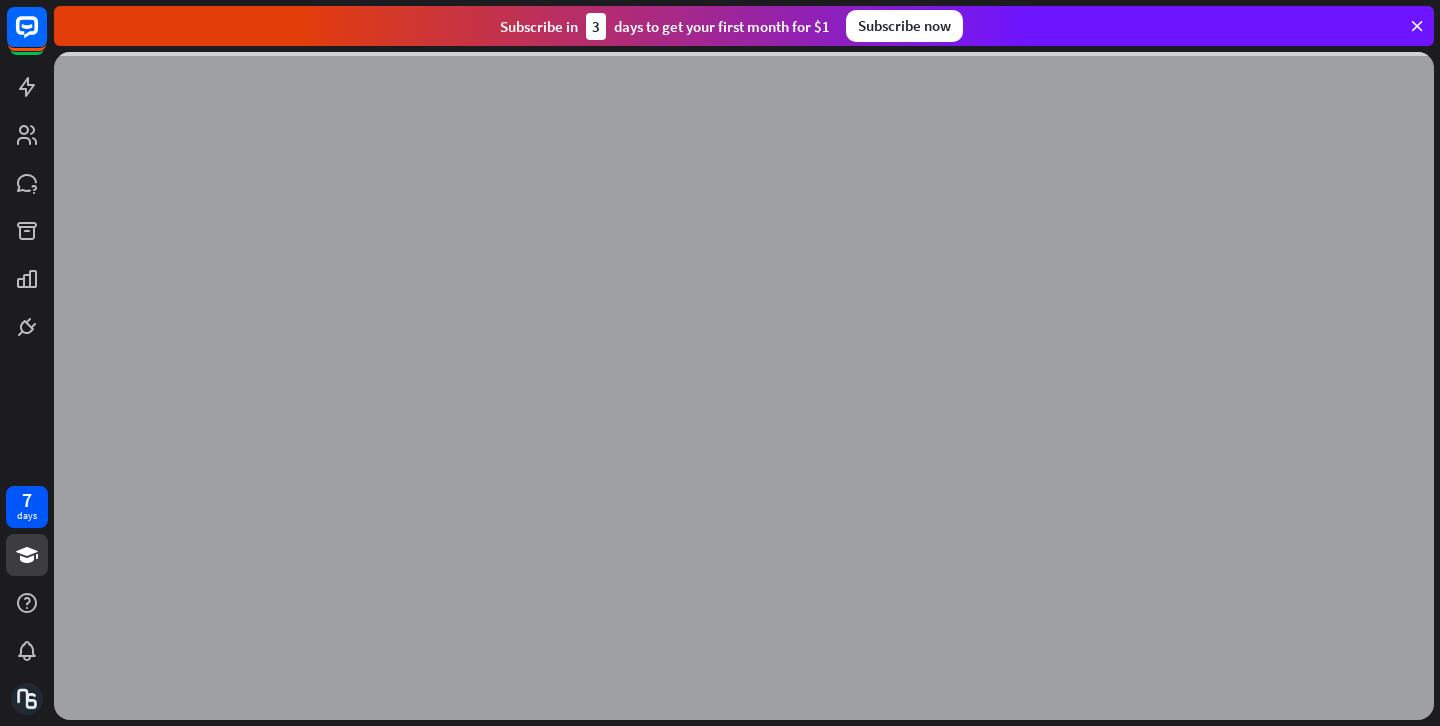 scroll, scrollTop: 0, scrollLeft: 0, axis: both 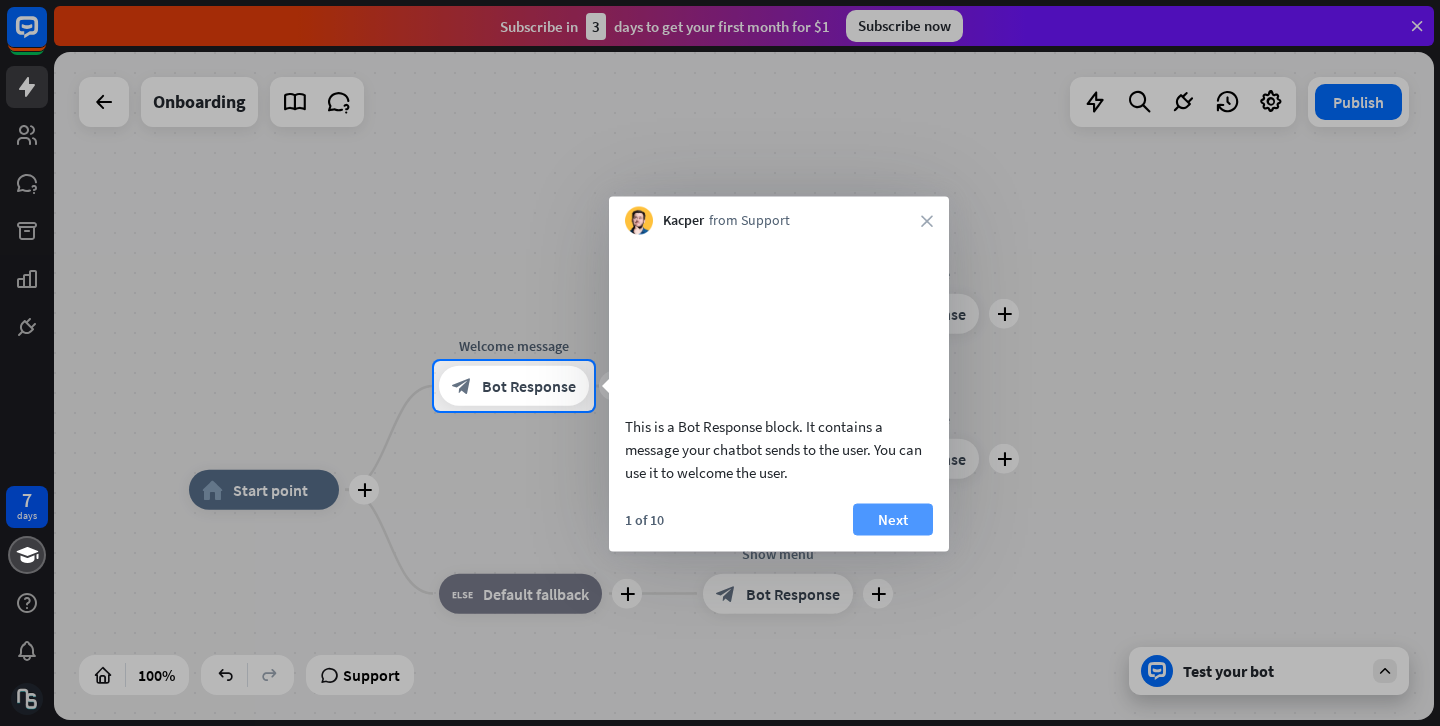 click on "Next" at bounding box center [893, 519] 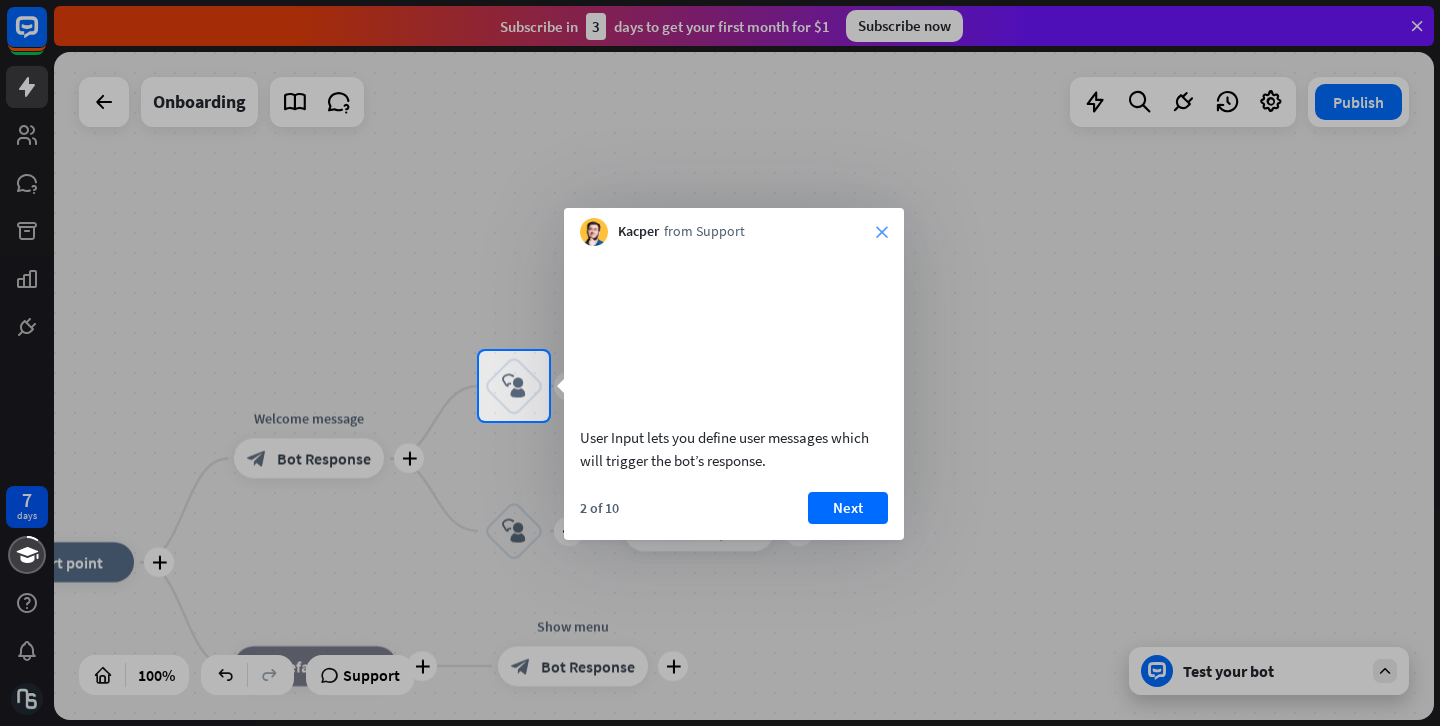 click on "close" at bounding box center (882, 232) 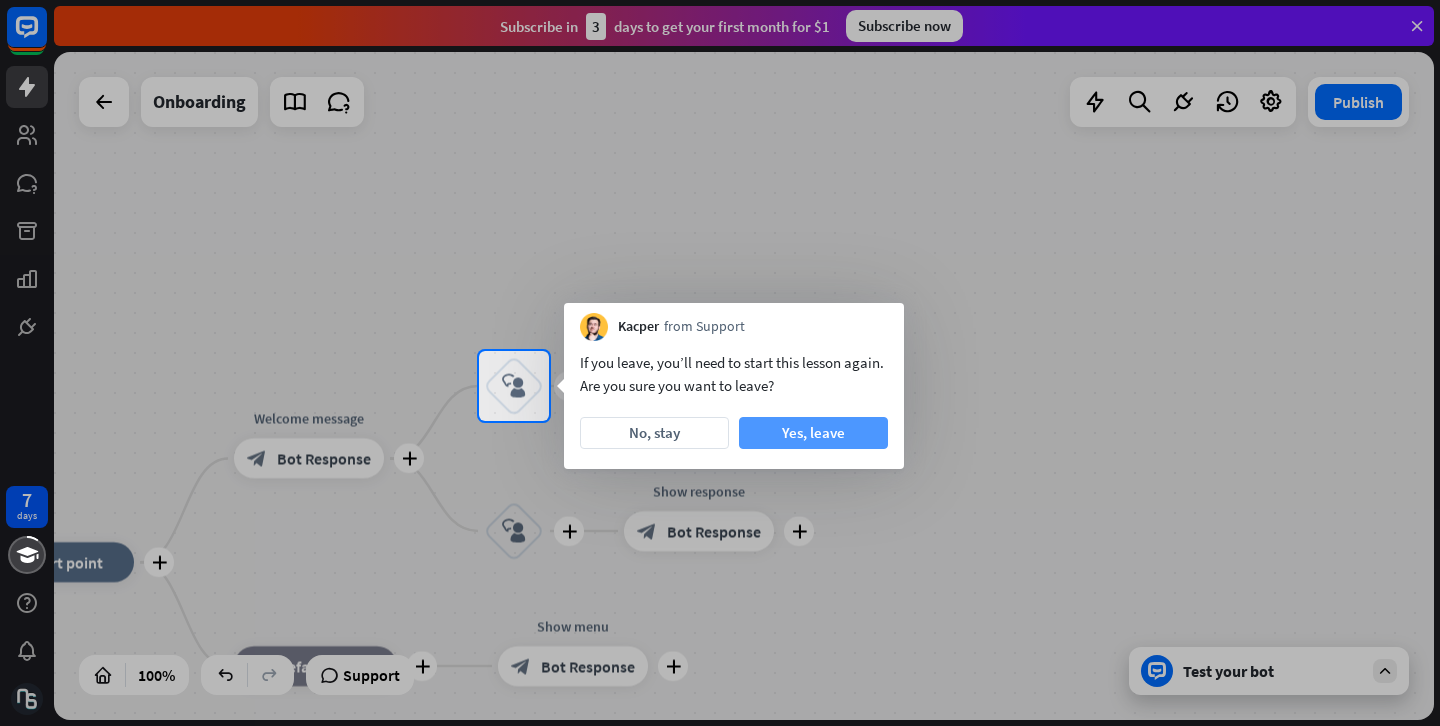 click on "Yes, leave" at bounding box center (813, 433) 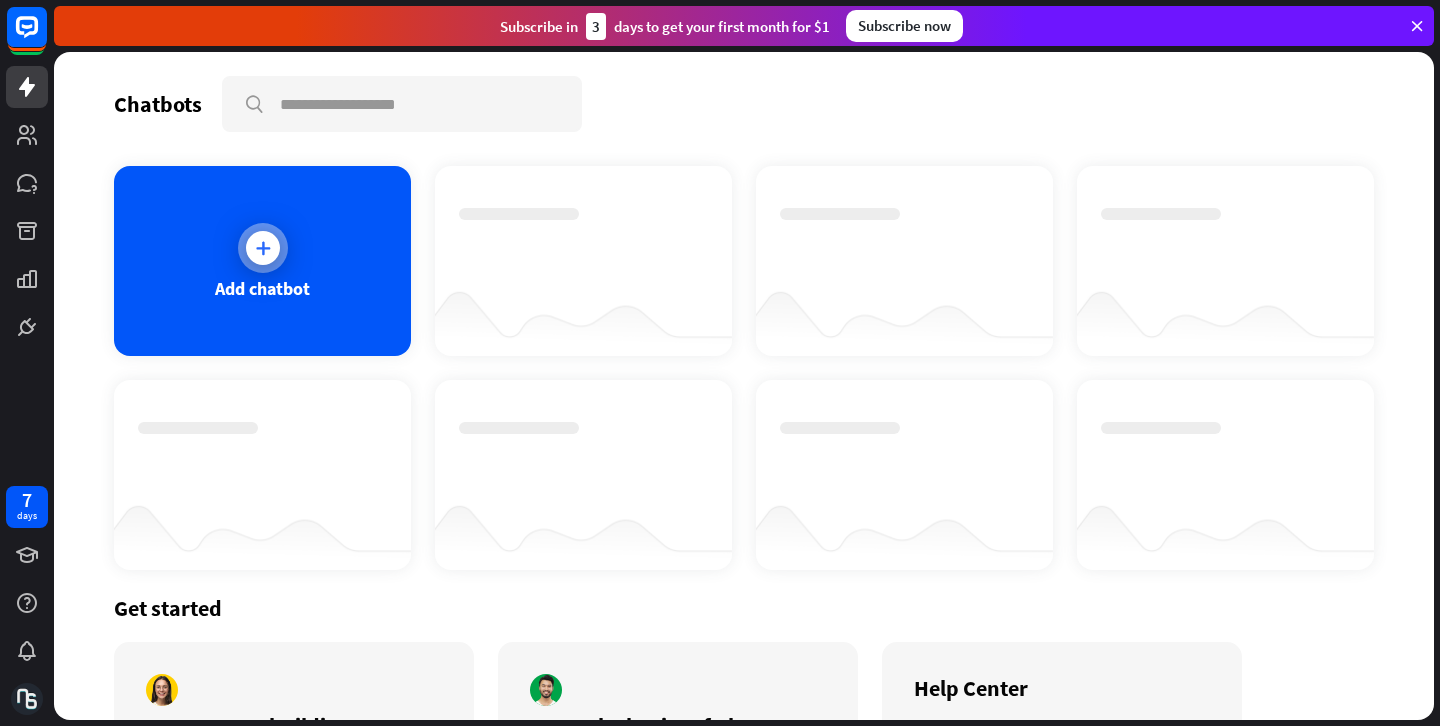 click on "Add chatbot" at bounding box center [262, 261] 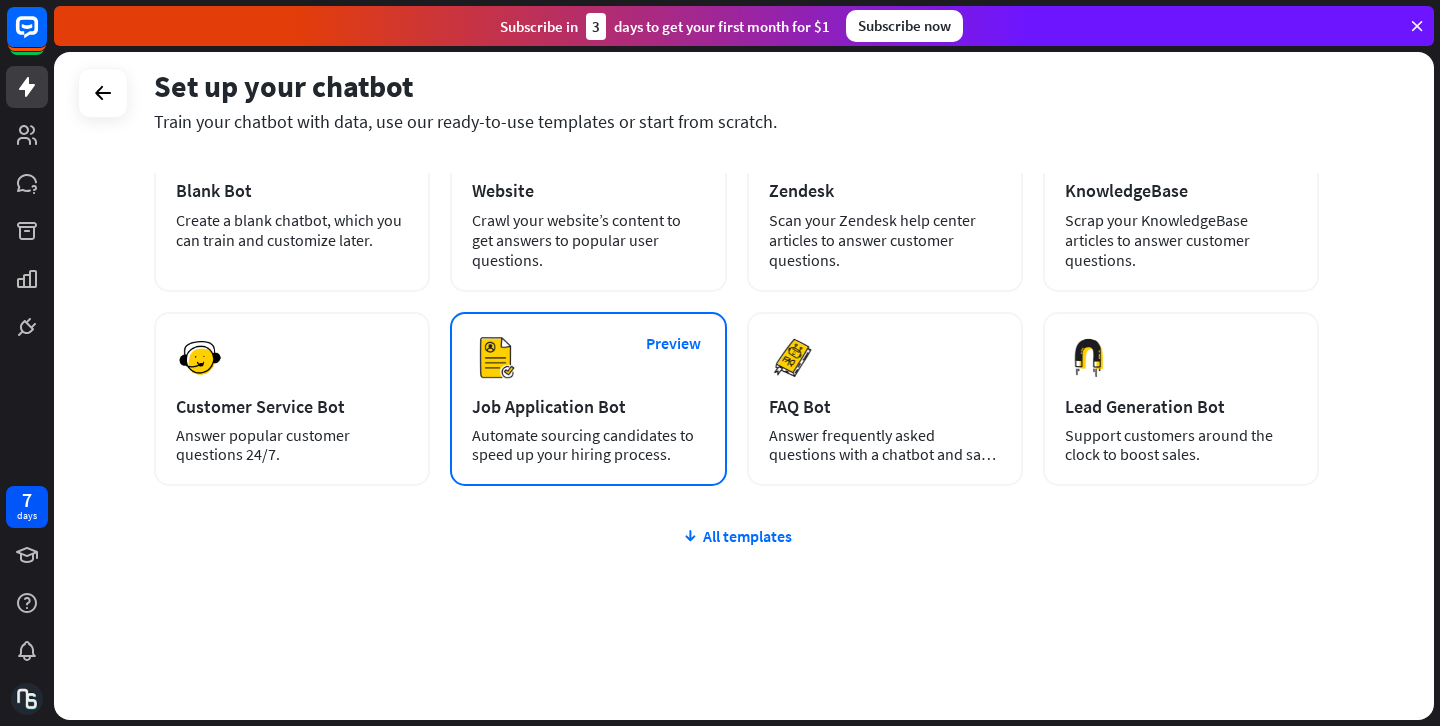 scroll, scrollTop: 159, scrollLeft: 0, axis: vertical 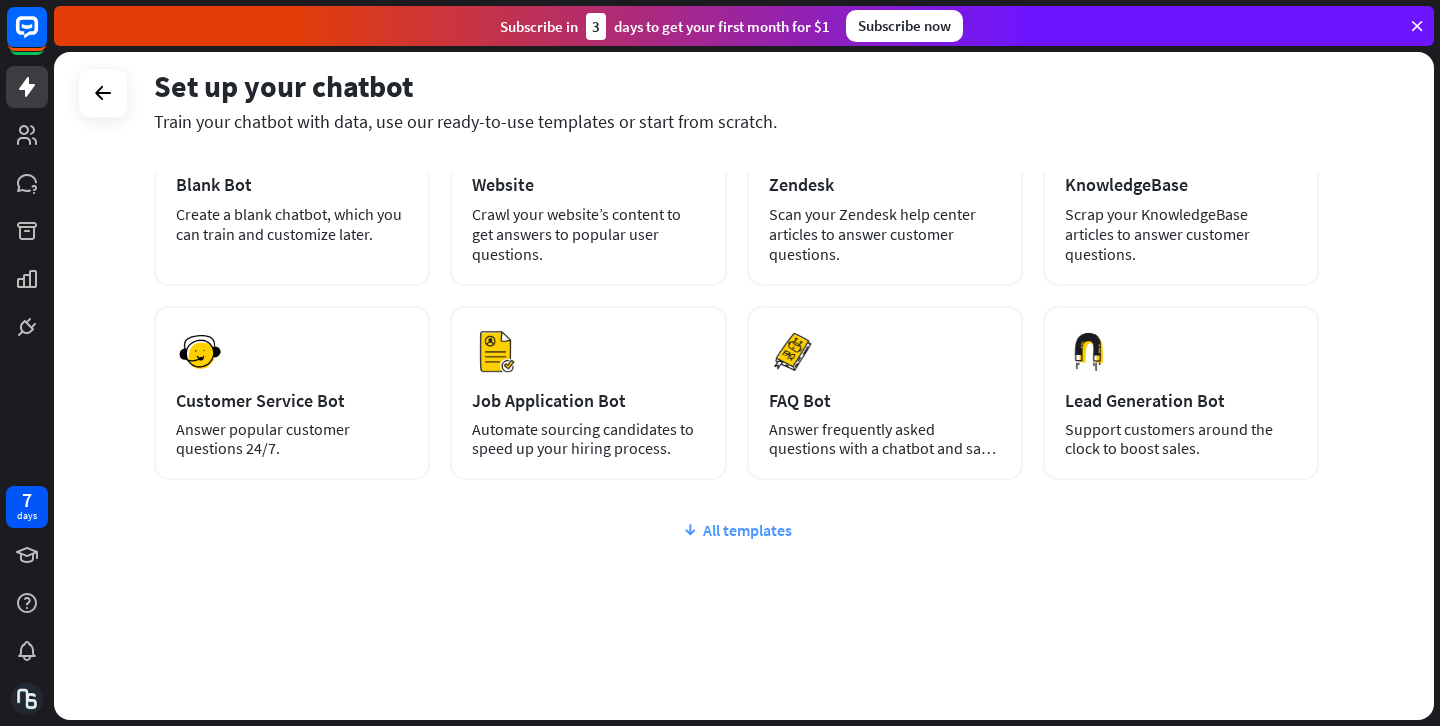click on "All templates" at bounding box center (736, 530) 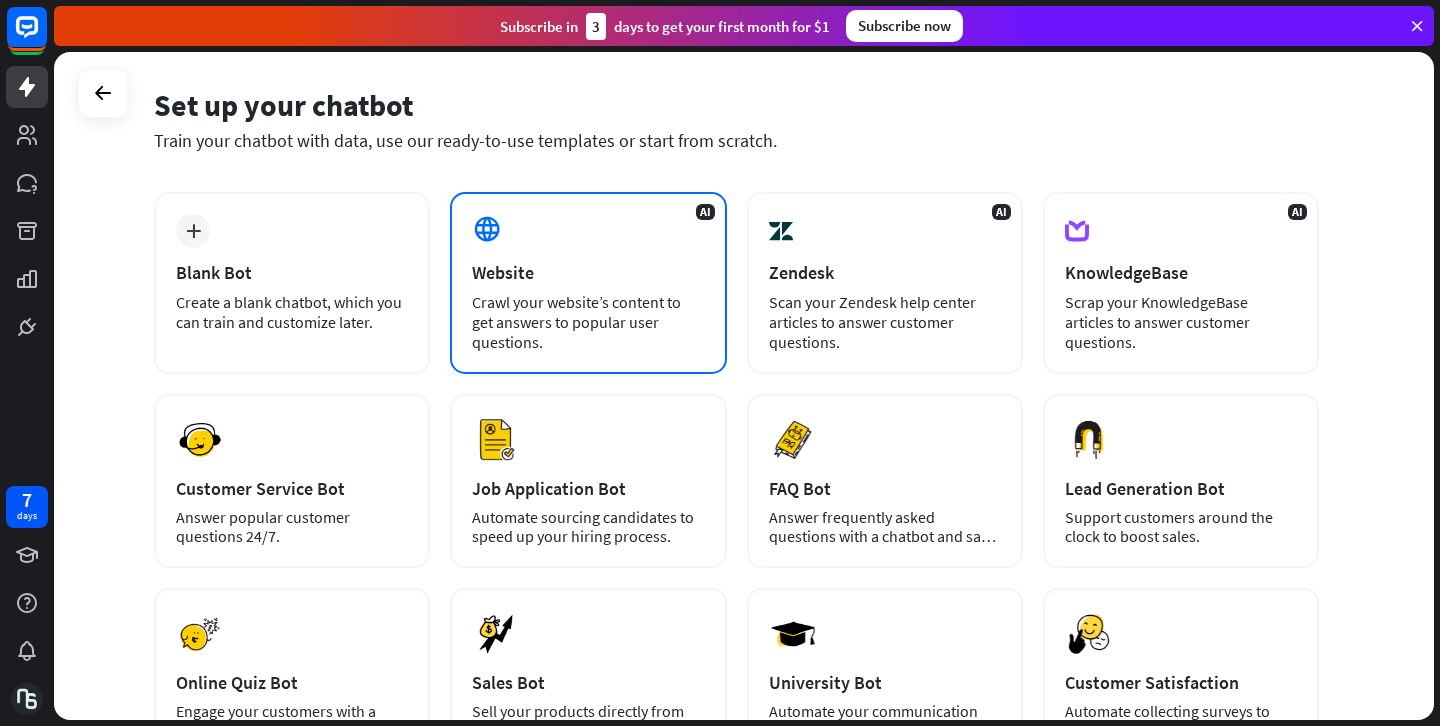 scroll, scrollTop: 447, scrollLeft: 0, axis: vertical 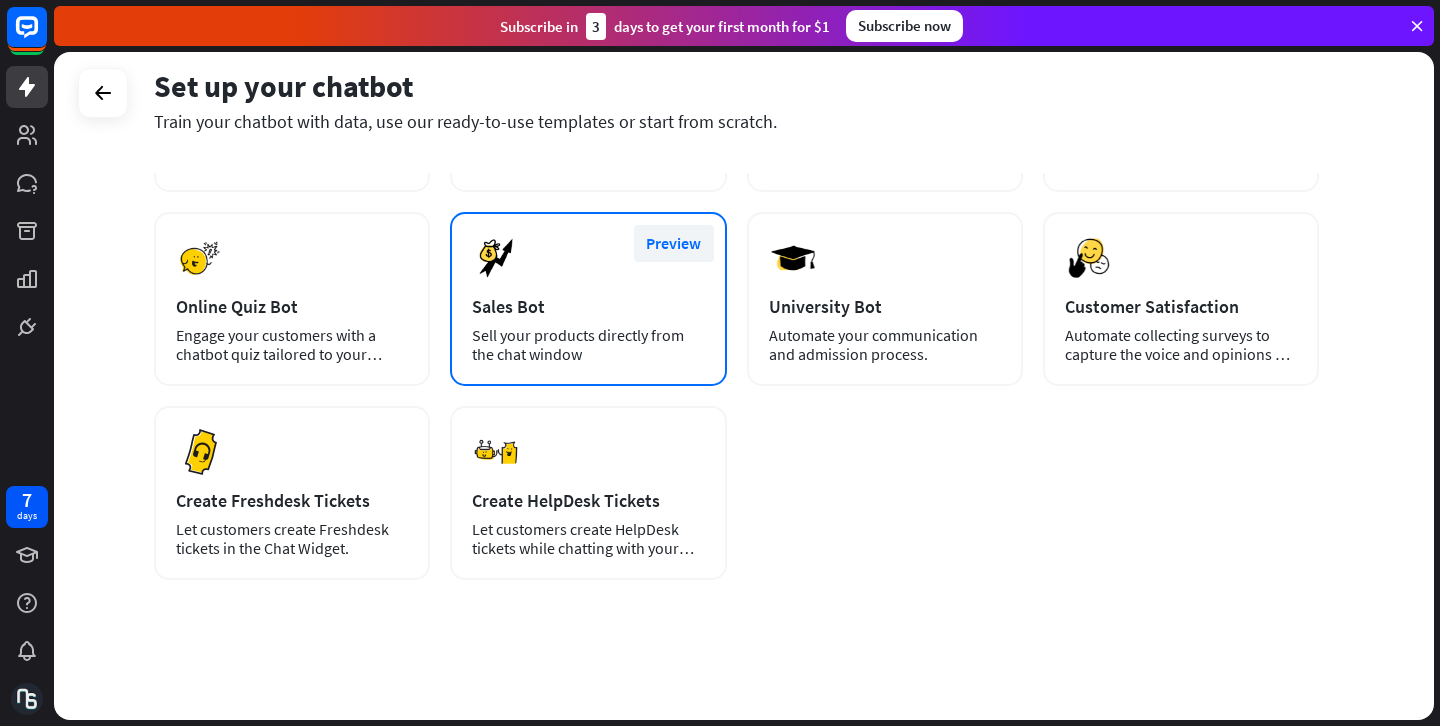 click on "Preview" at bounding box center (674, 243) 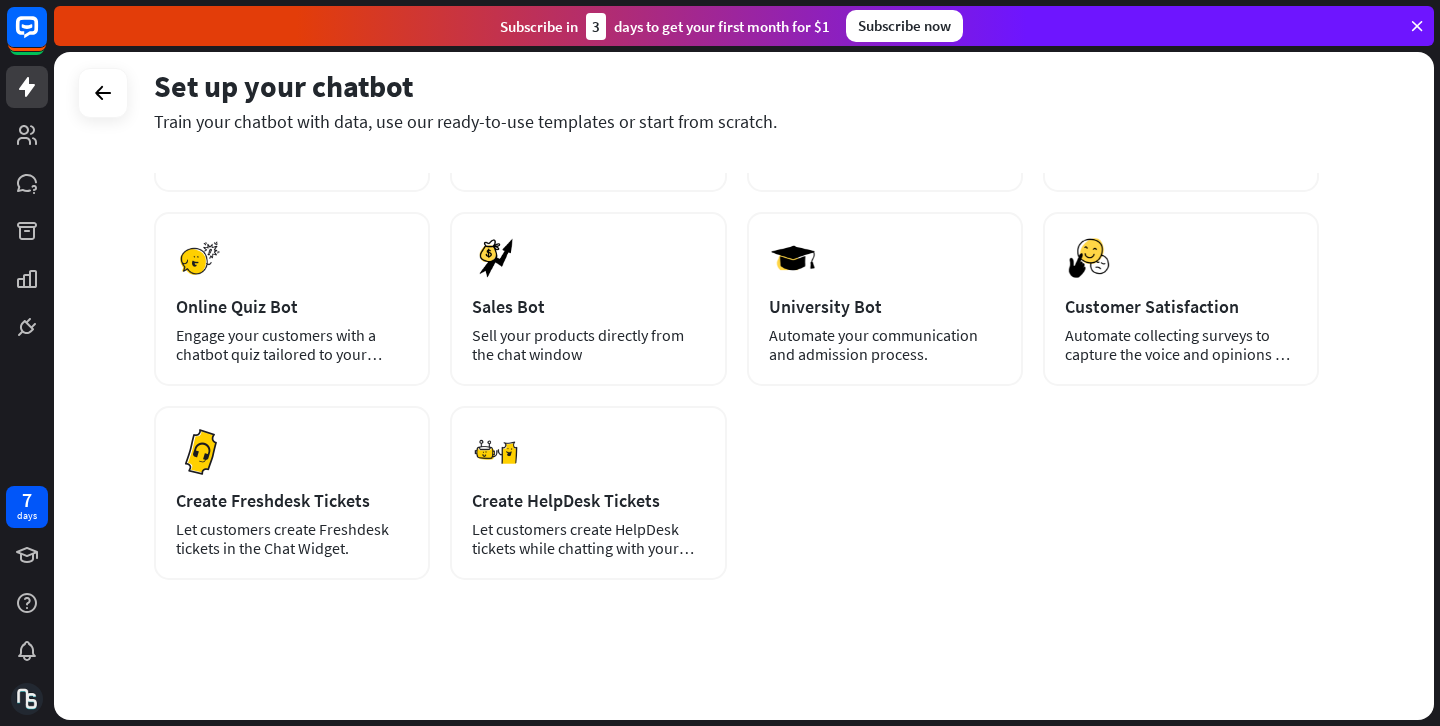click on "close
Sales Bot
Use
Categories
basic, automation, featured, new
Works with
.cls-1{fill:url(#radial-gradient)}.cls-2{fill:#fff}     Support customers using a smart chatbot. Promote your products and improve customer experience to make more sales.
Key features:
Promote special offers, holiday deals & bestsellers
Take and process orders
Answer common questions
Track packages
Let customers leave a message in the chat window" at bounding box center [720, 363] 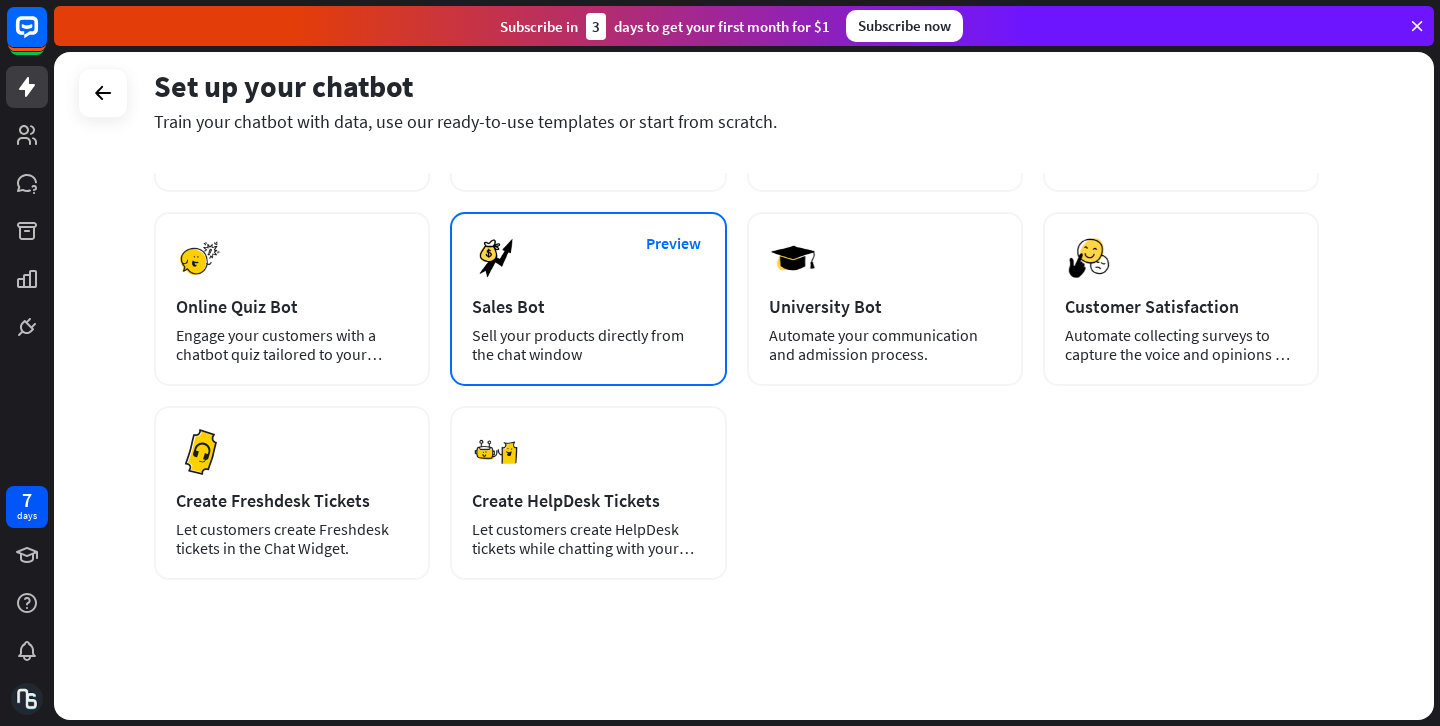 click on "Preview
Sales Bot
Sell your products directly from the chat window" at bounding box center (588, 299) 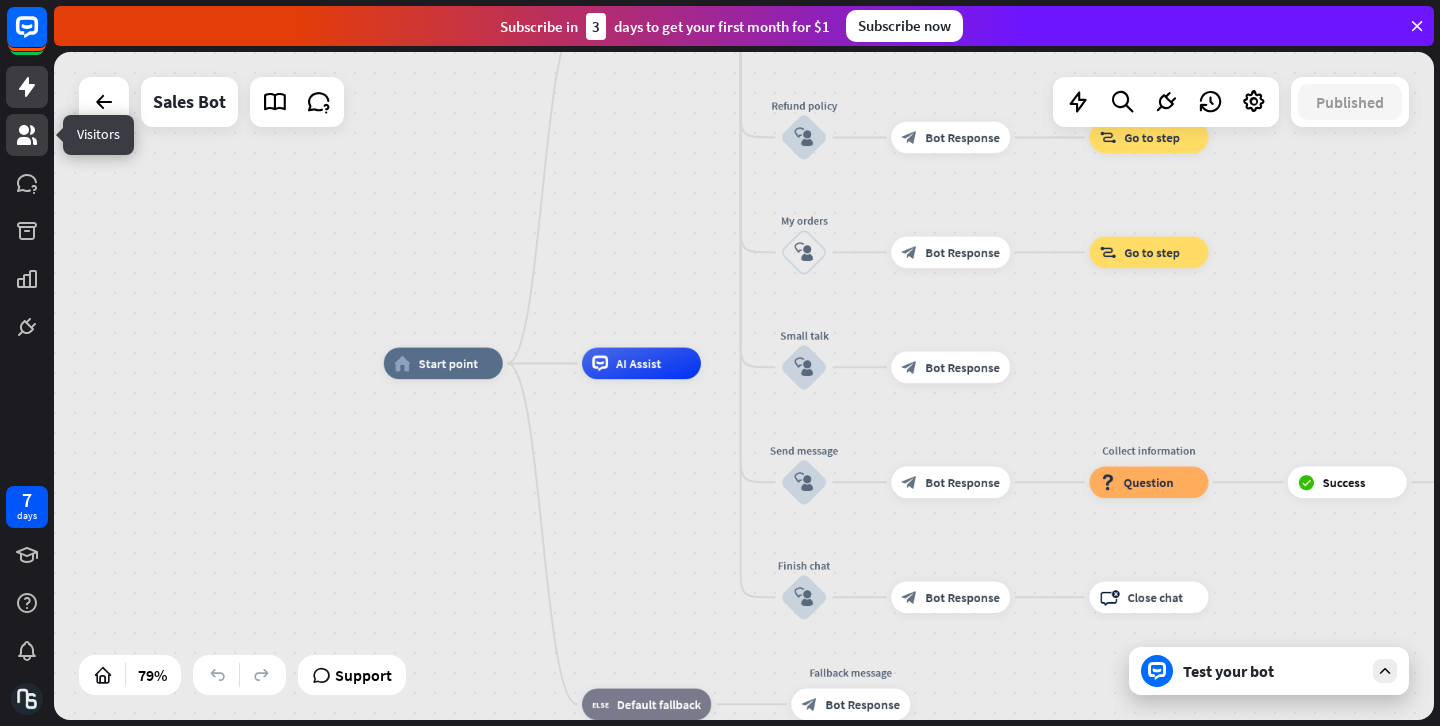 click 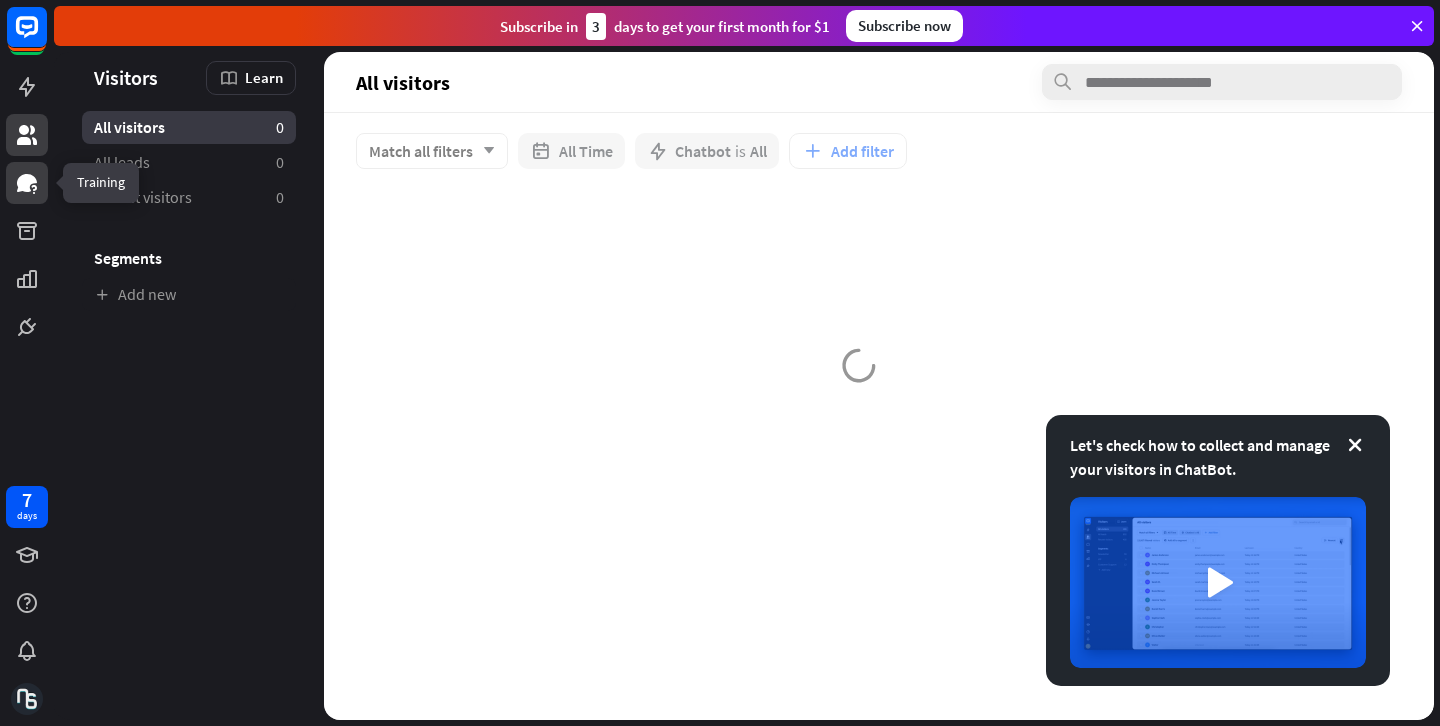 click 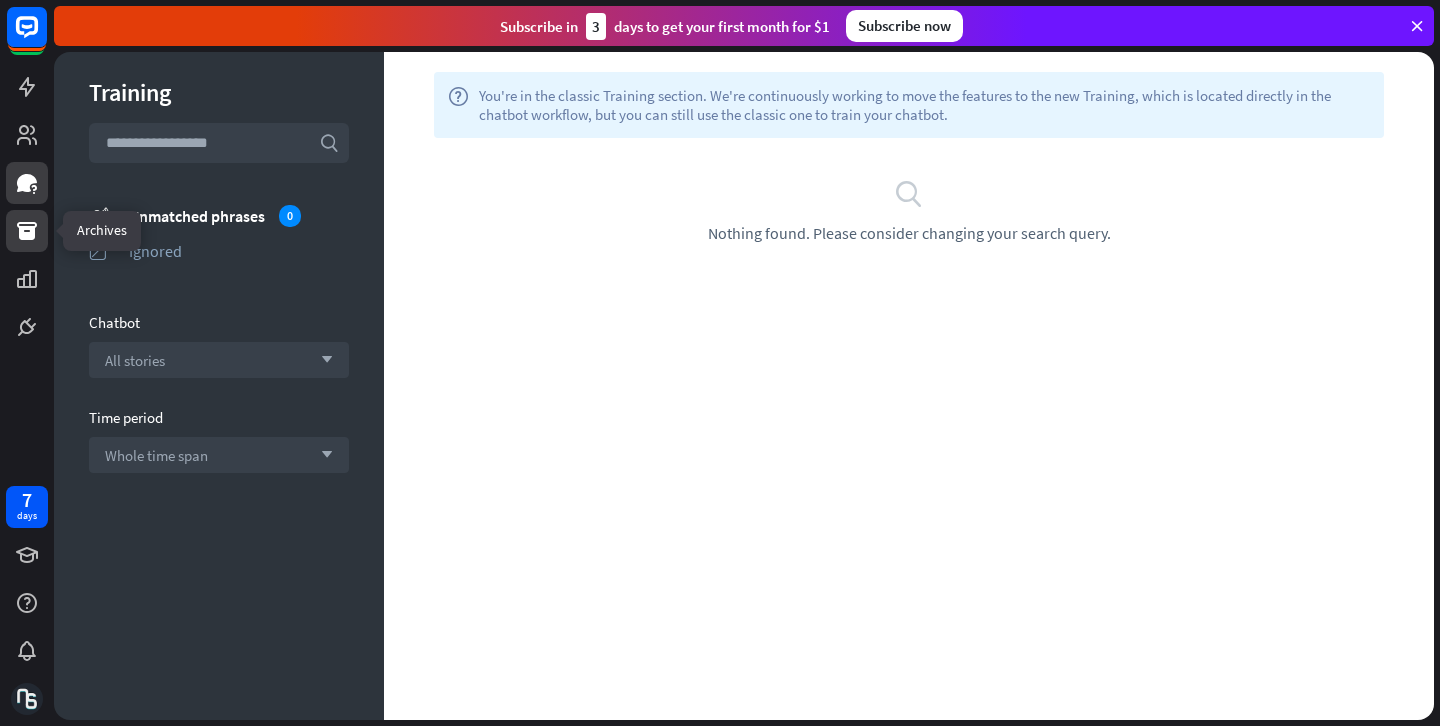 click 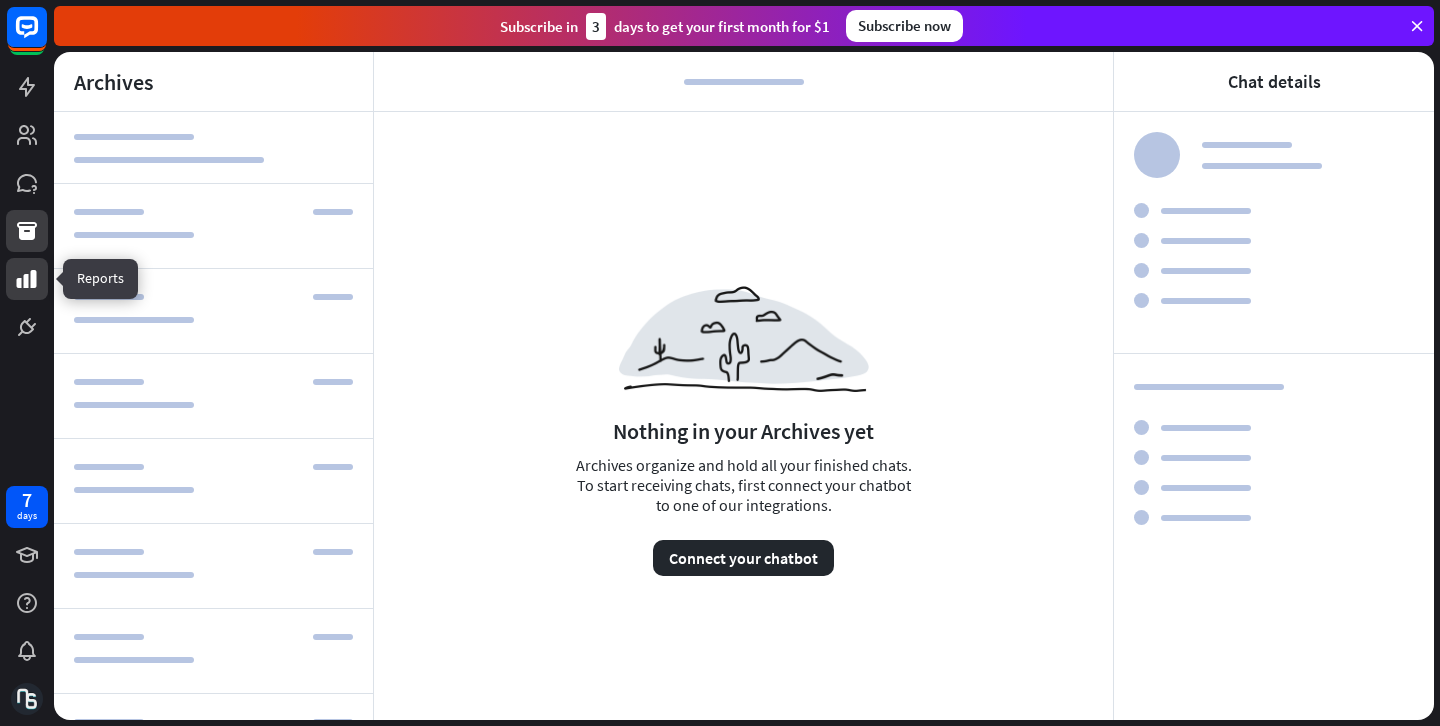 click 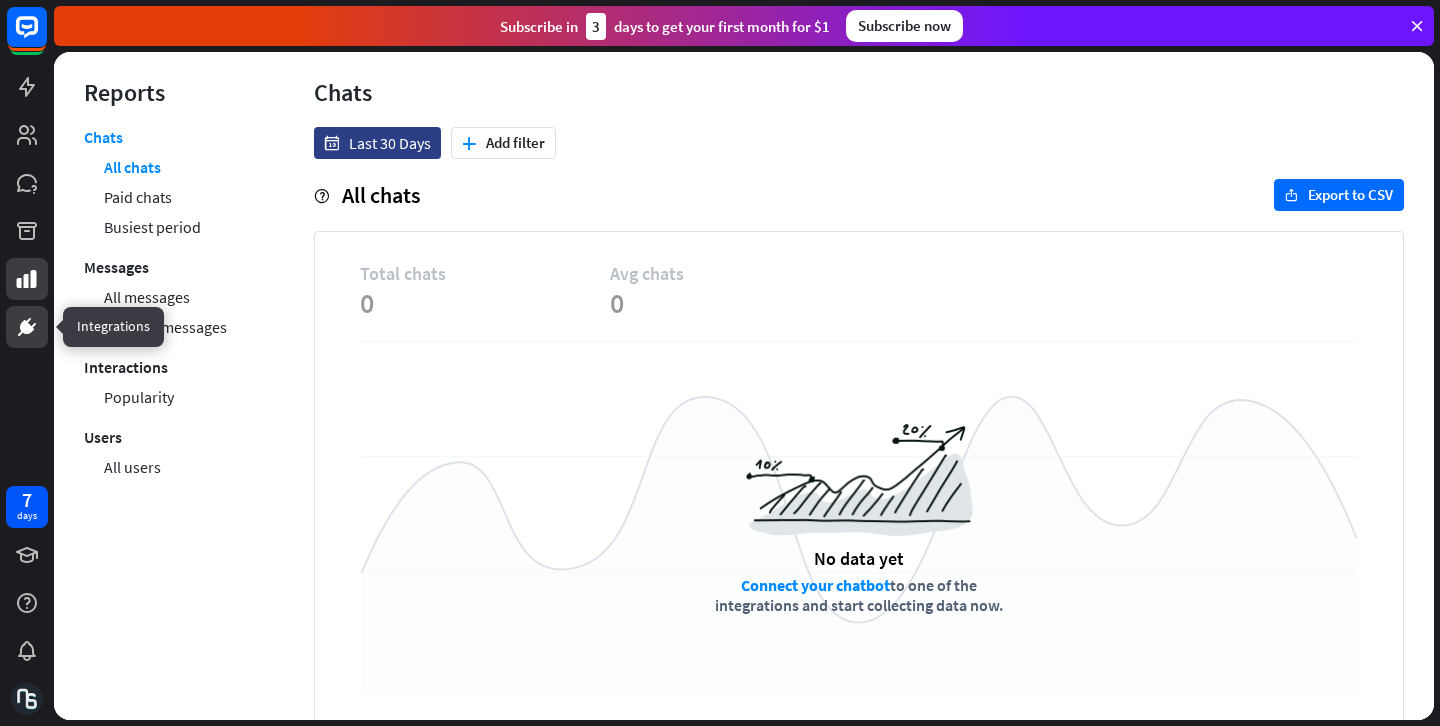 click 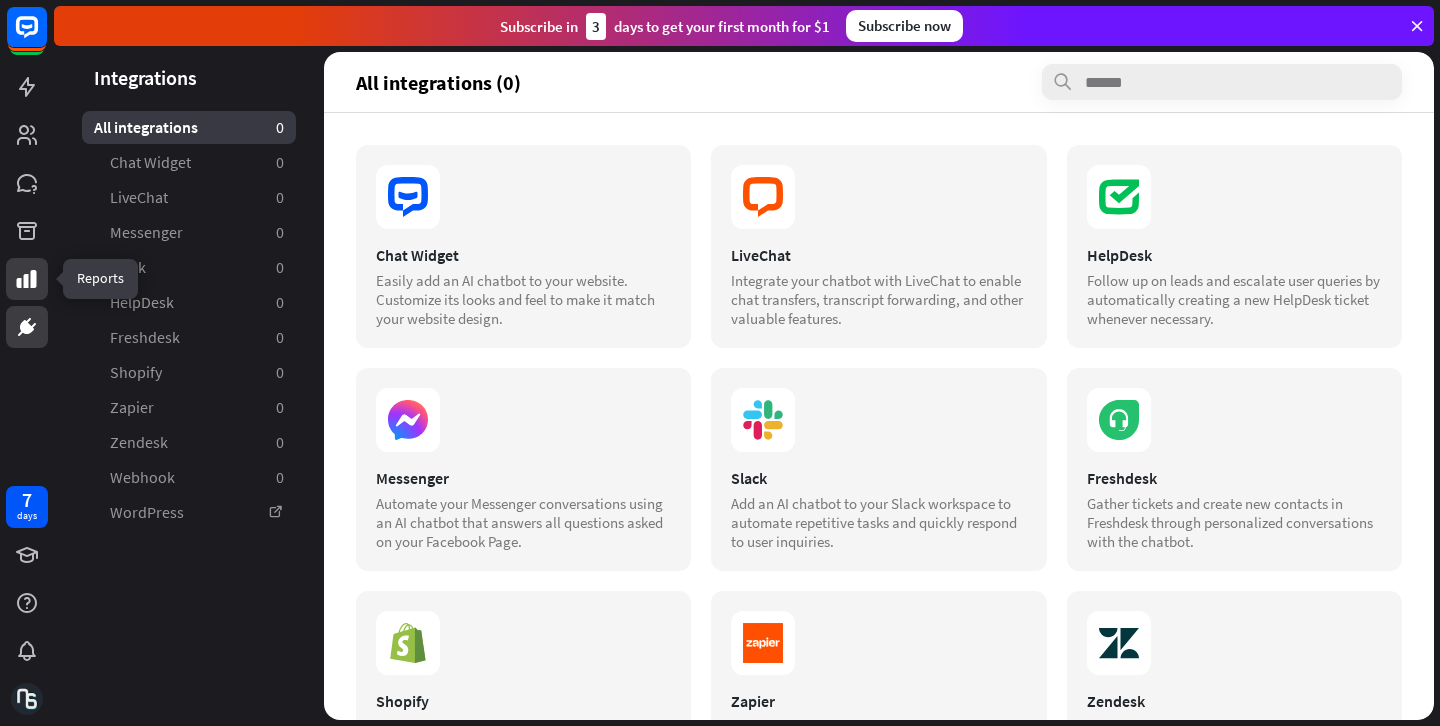 click 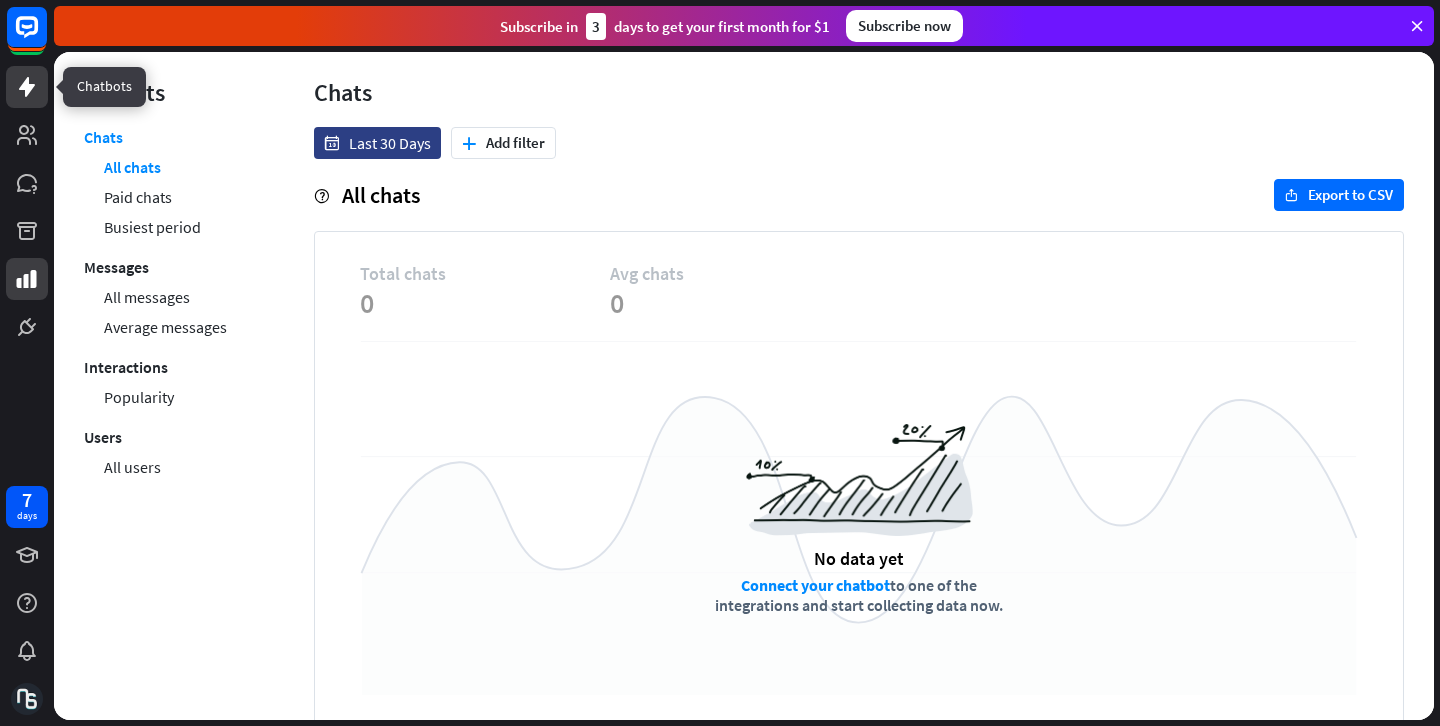 click 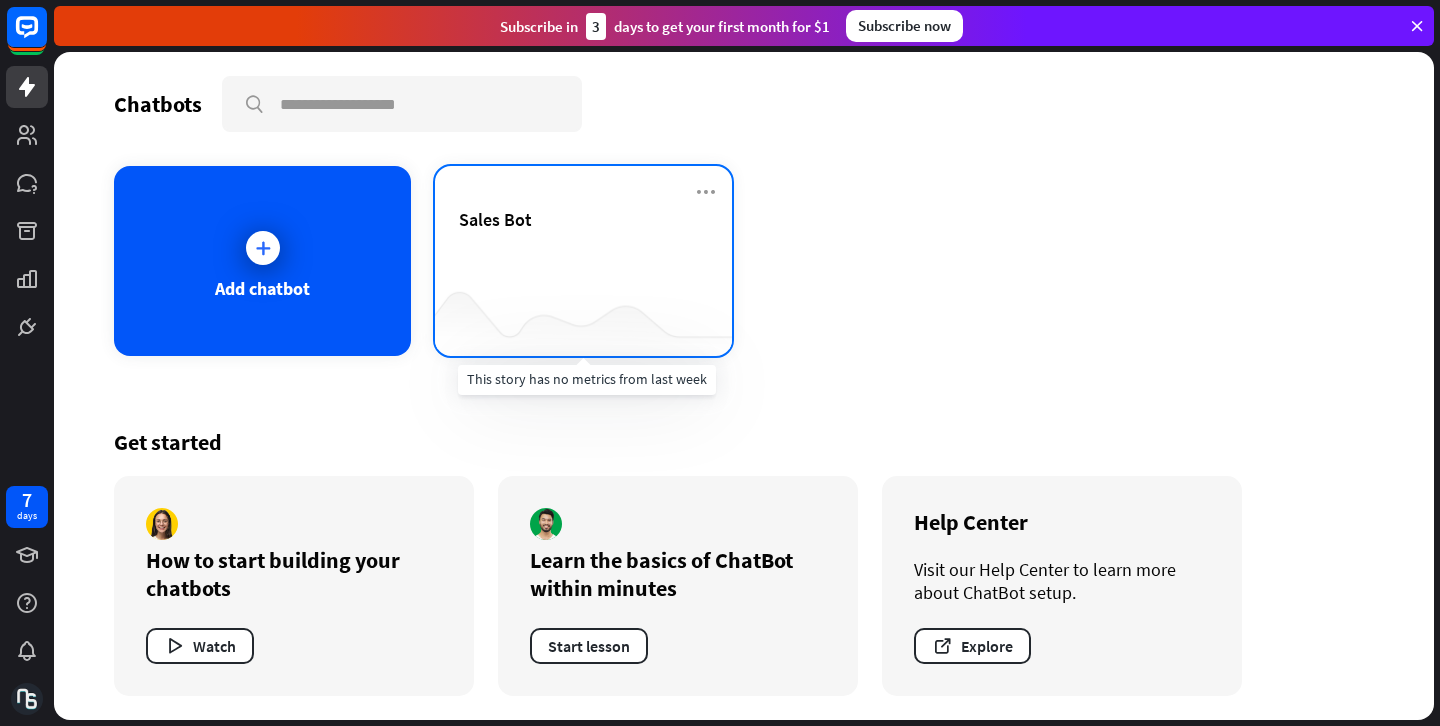 click at bounding box center (583, 316) 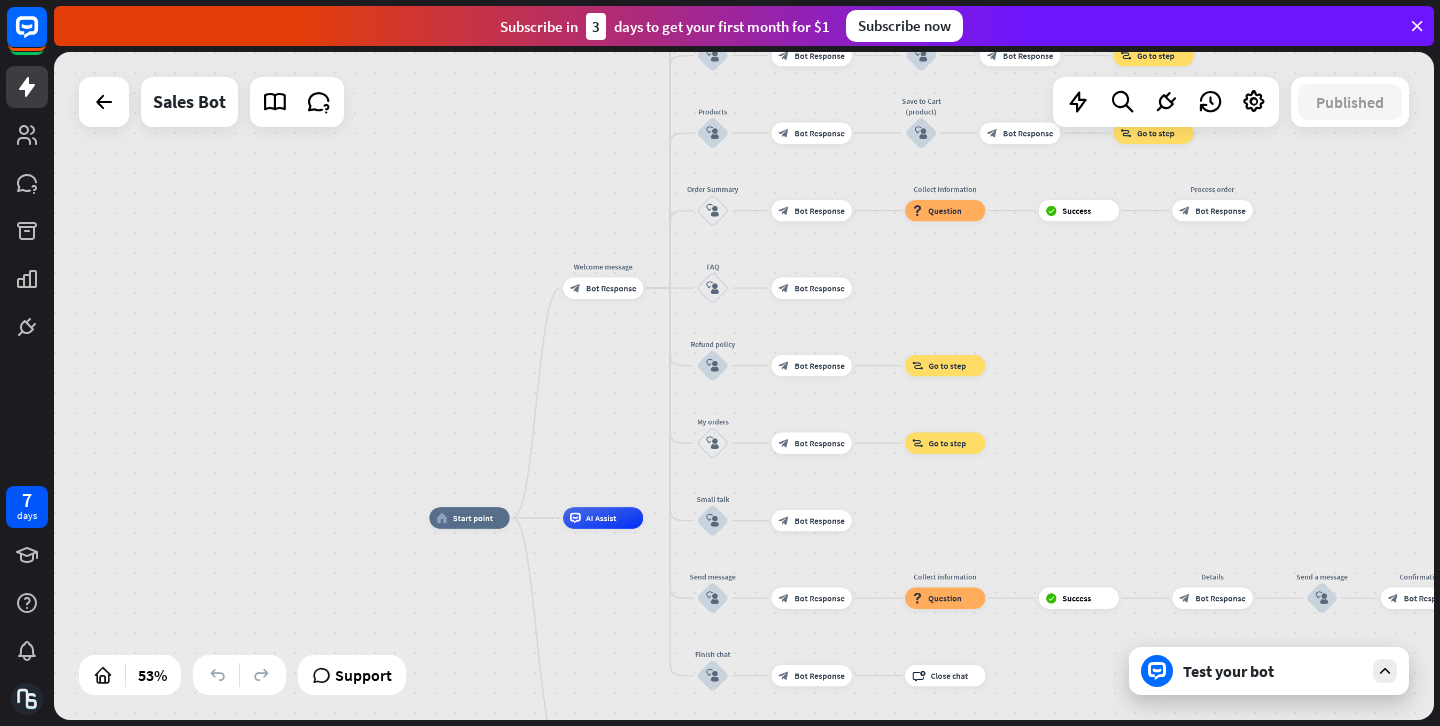 drag, startPoint x: 716, startPoint y: 286, endPoint x: 639, endPoint y: 383, distance: 123.84668 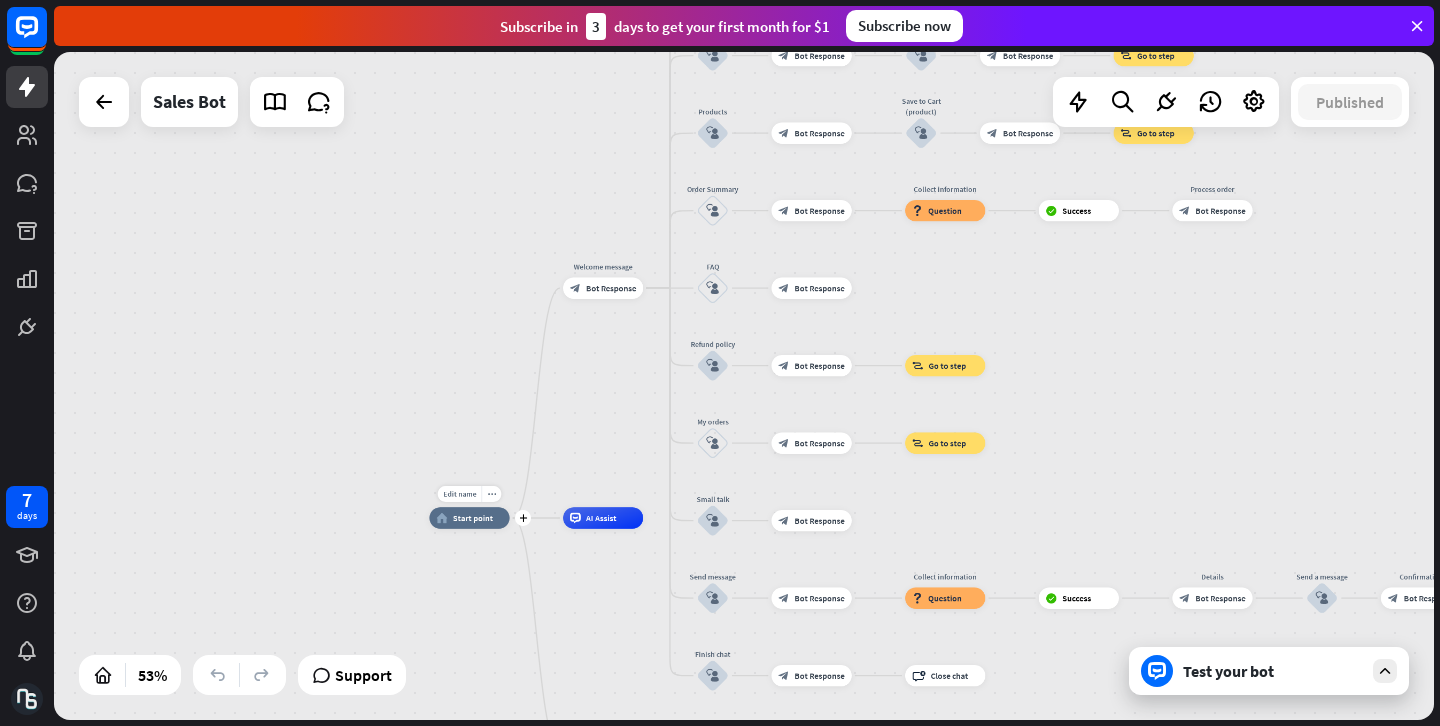 click on "Edit name   more_horiz         plus     home_2   Start point" at bounding box center (469, 517) 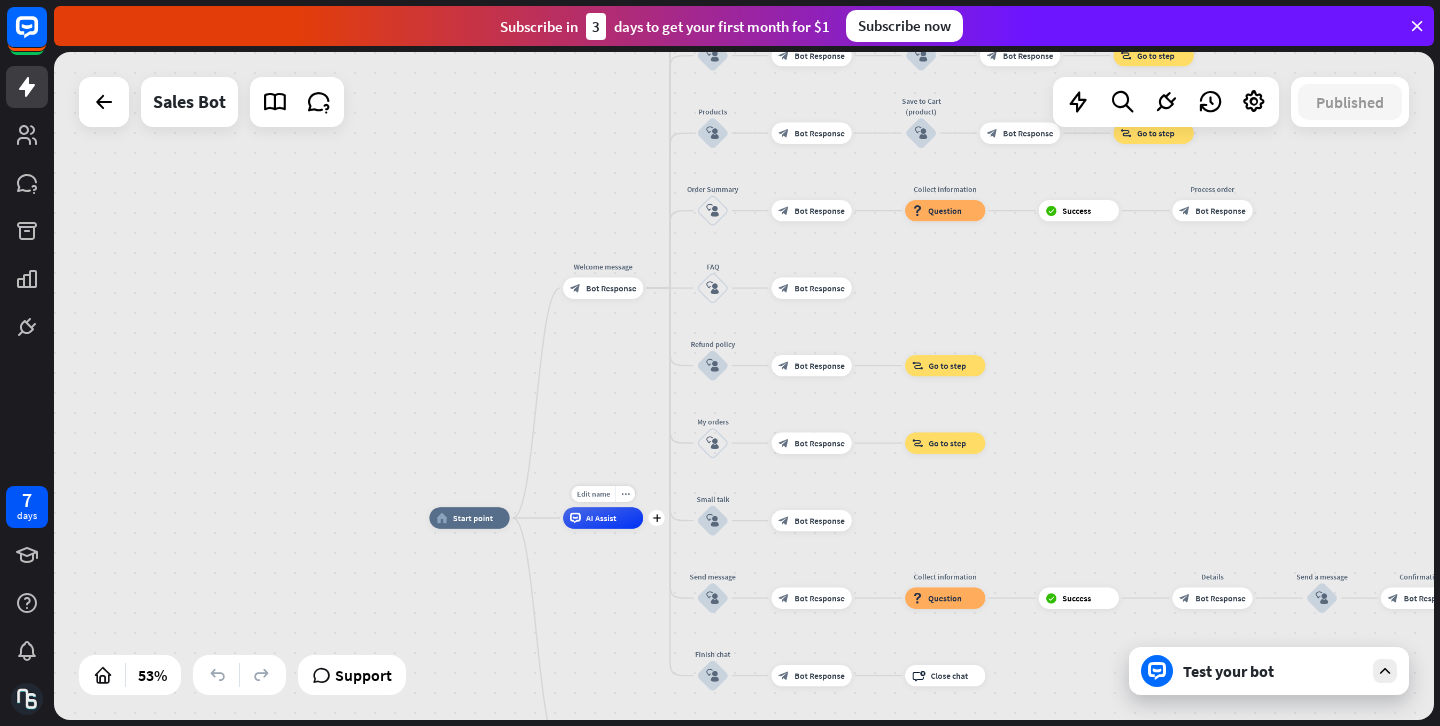 click on "AI Assist" at bounding box center (603, 517) 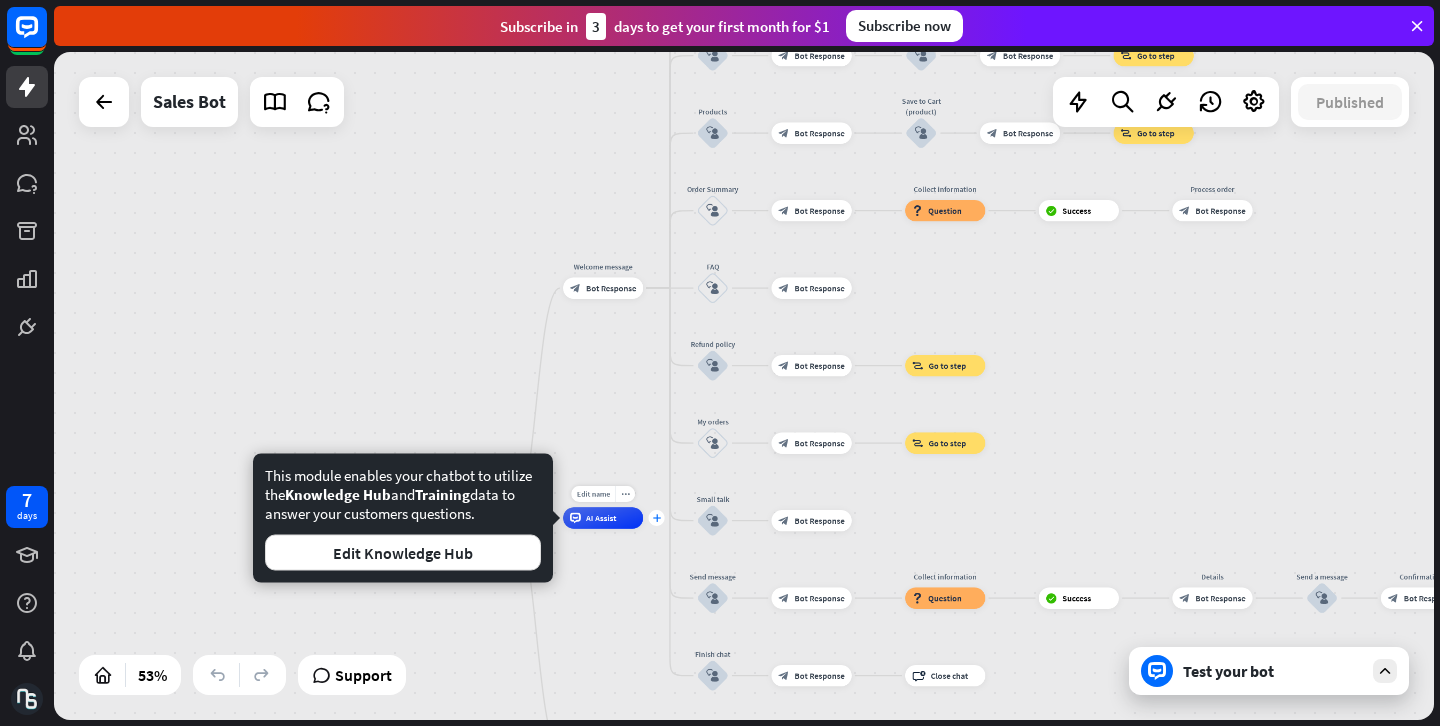 click on "plus" at bounding box center [657, 517] 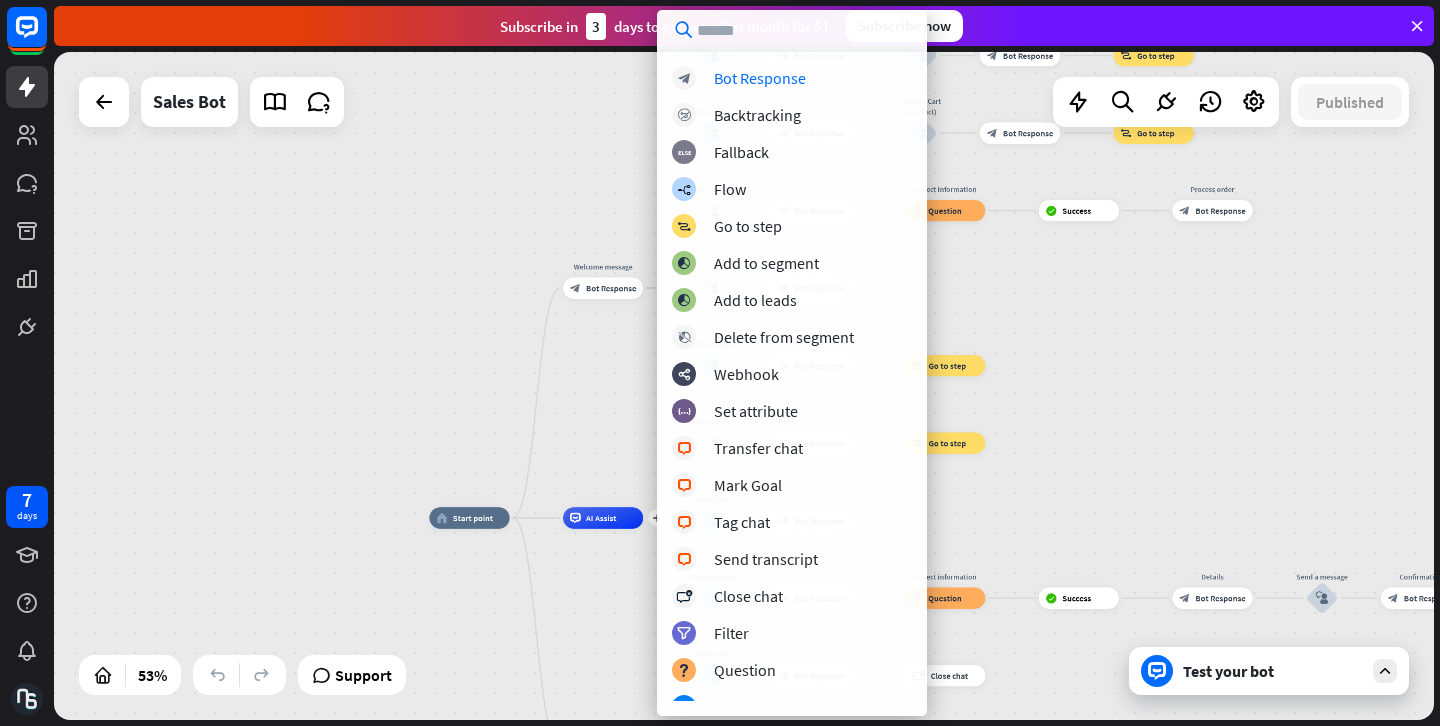 click on "home_2   Start point                 Welcome message   block_bot_response   Bot Response                 Main menu   block_user_input                   block_bot_response   Bot Response                 Holiday deal   block_user_input                   block_bot_response   Bot Response                 Save to Cart (deal)   block_user_input                   block_bot_response   Bot Response                 Best Seller   block_user_input                   block_bot_response   Bot Response                 Save to Cart (best seller)   block_user_input                   block_bot_response   Bot Response                   block_goto   Go to step                 Products   block_user_input                   block_bot_response   Bot Response                 Save to Cart (product)   block_user_input                   block_bot_response   Bot Response                   block_goto   Go to step                 Order Summary   block_user_input                   block_bot_response   Bot Response" at bounding box center [744, 386] 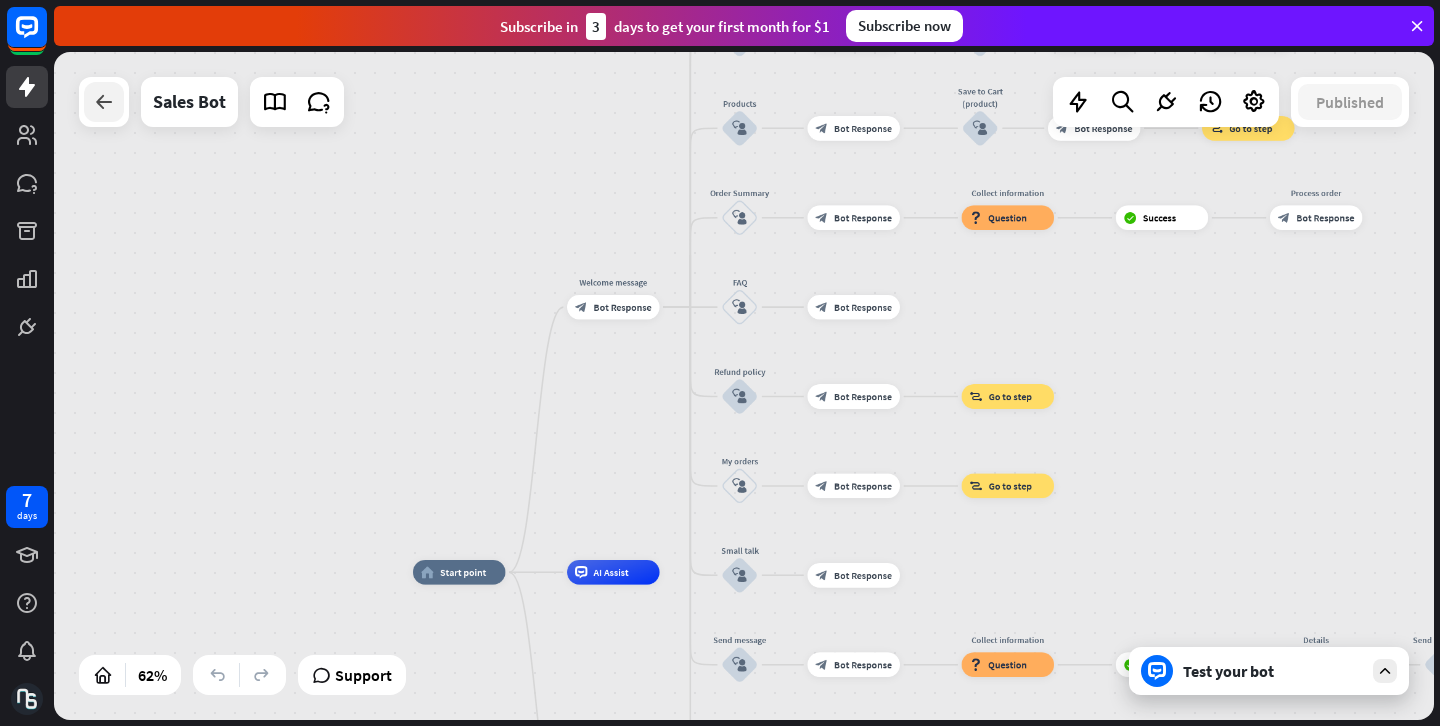 click at bounding box center (104, 102) 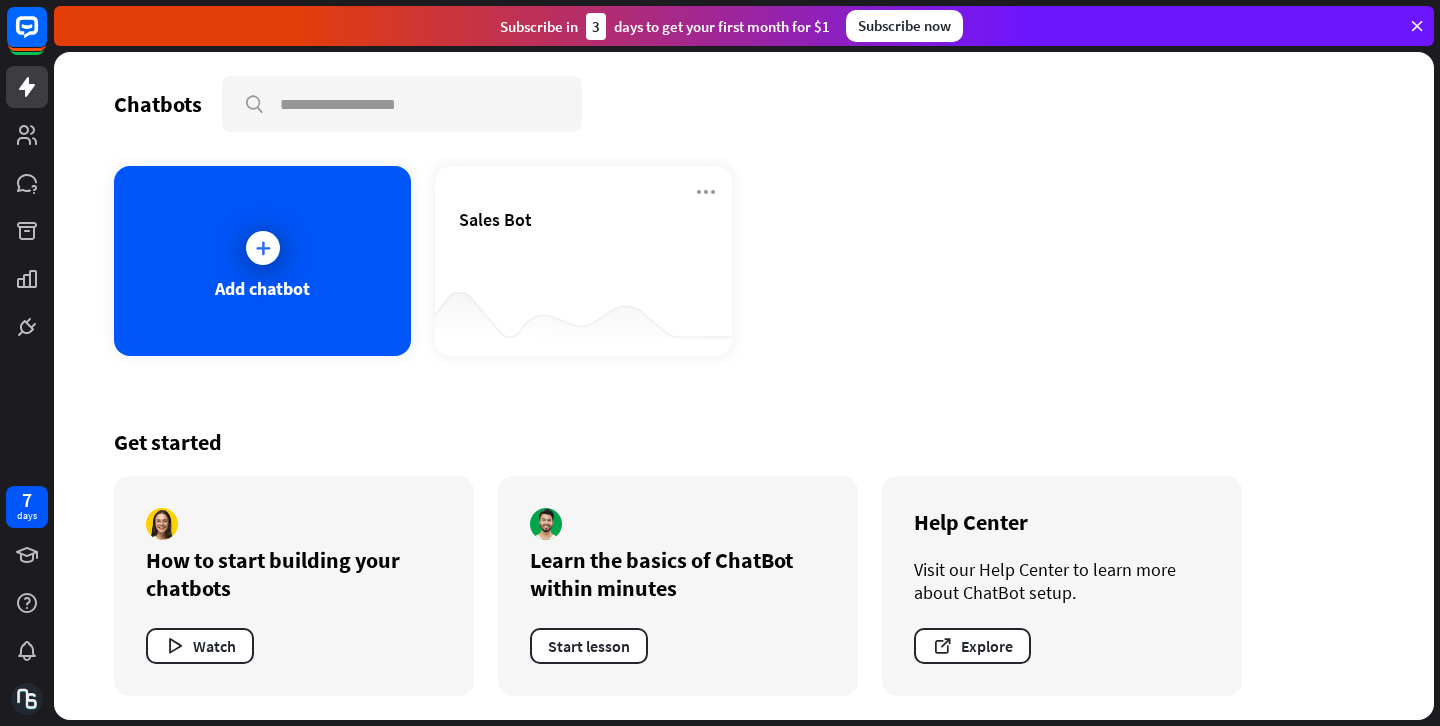 click at bounding box center [27, 174] 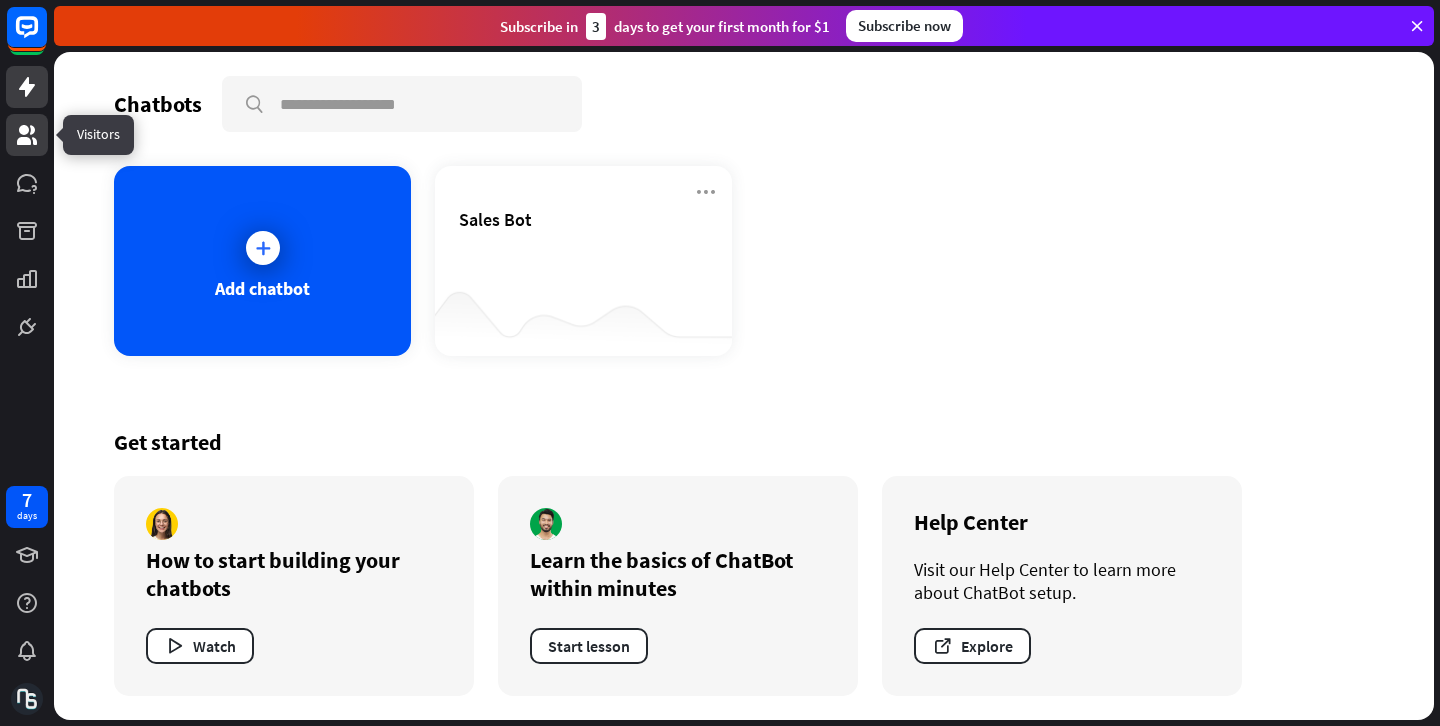 click 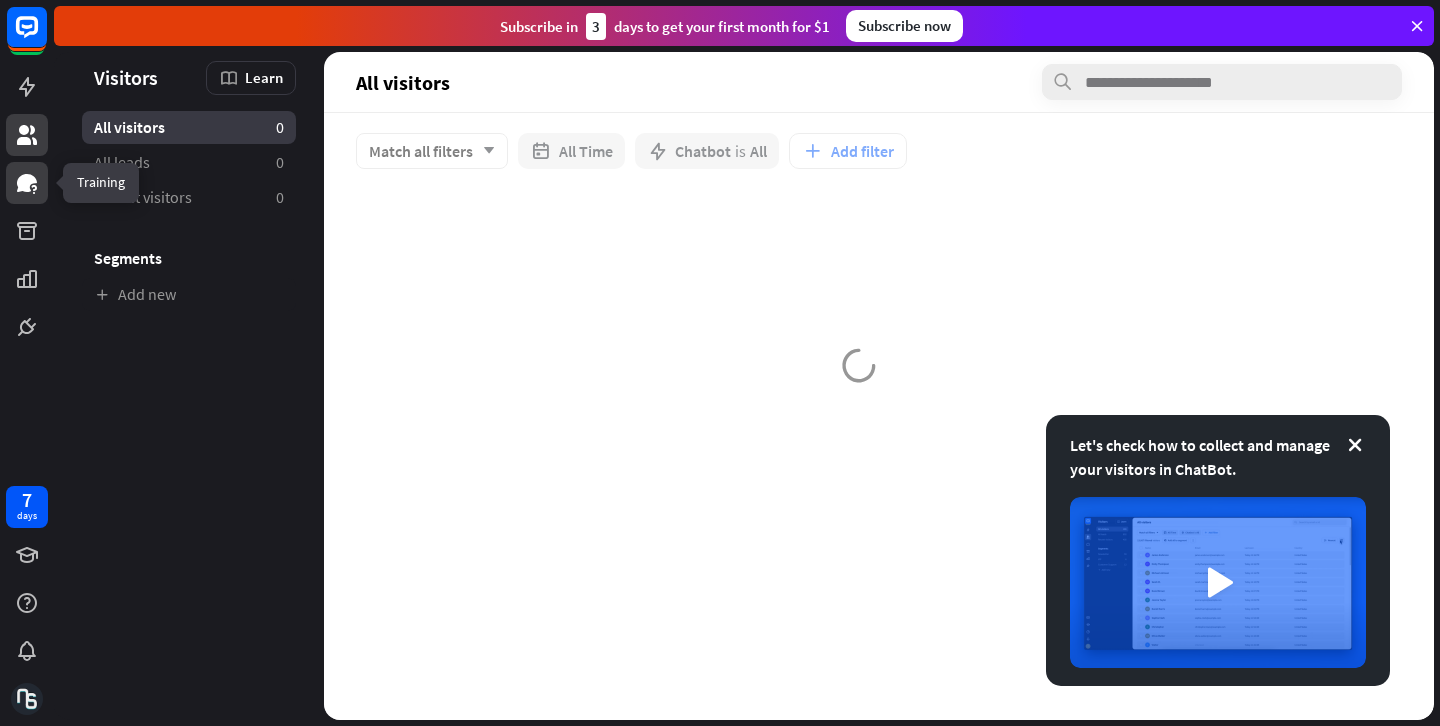 click at bounding box center (27, 183) 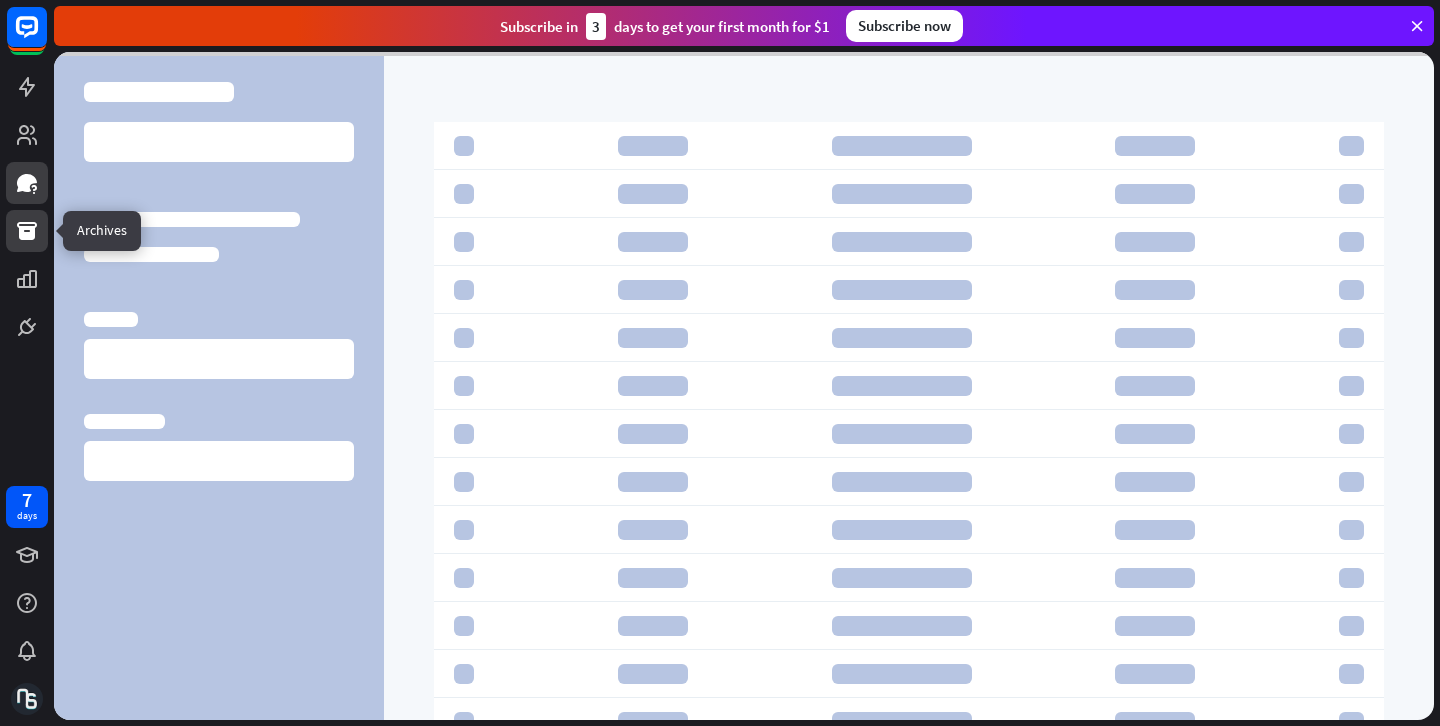 click 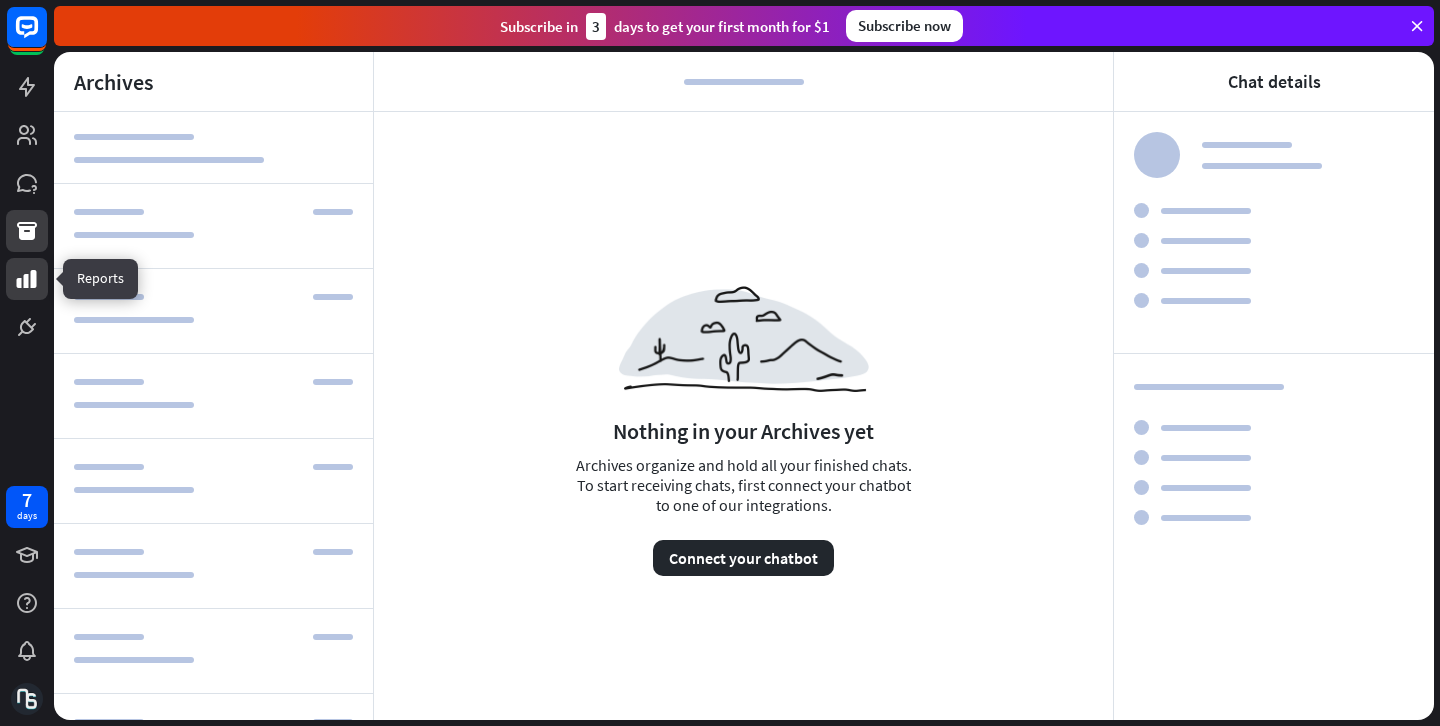 click 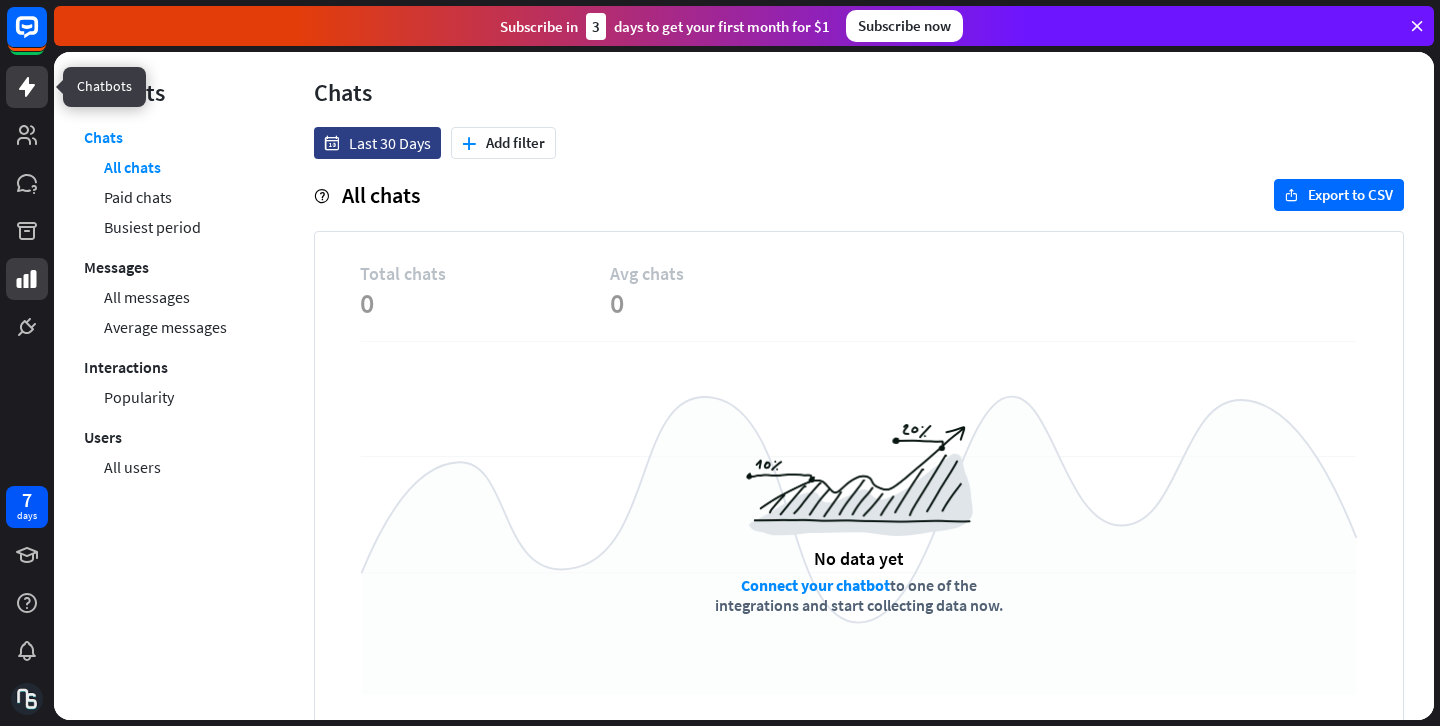 click 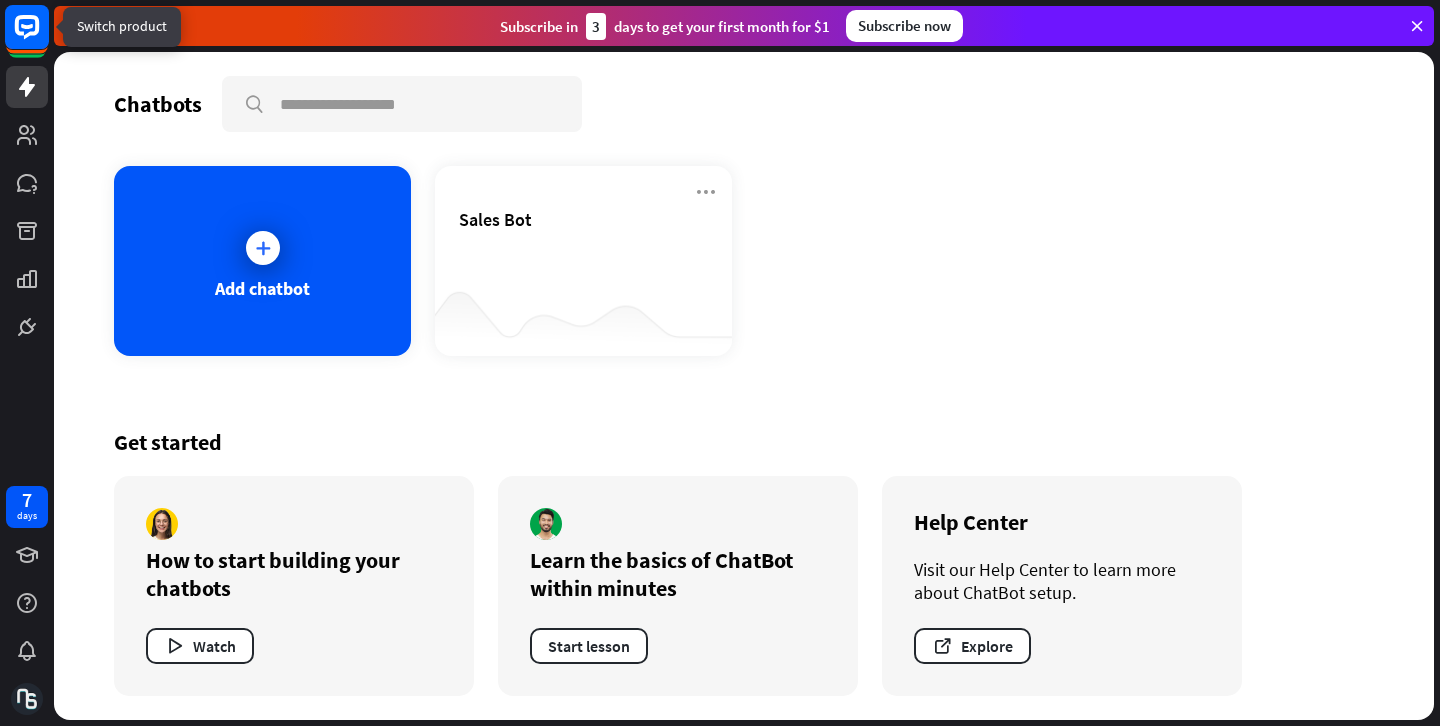 click 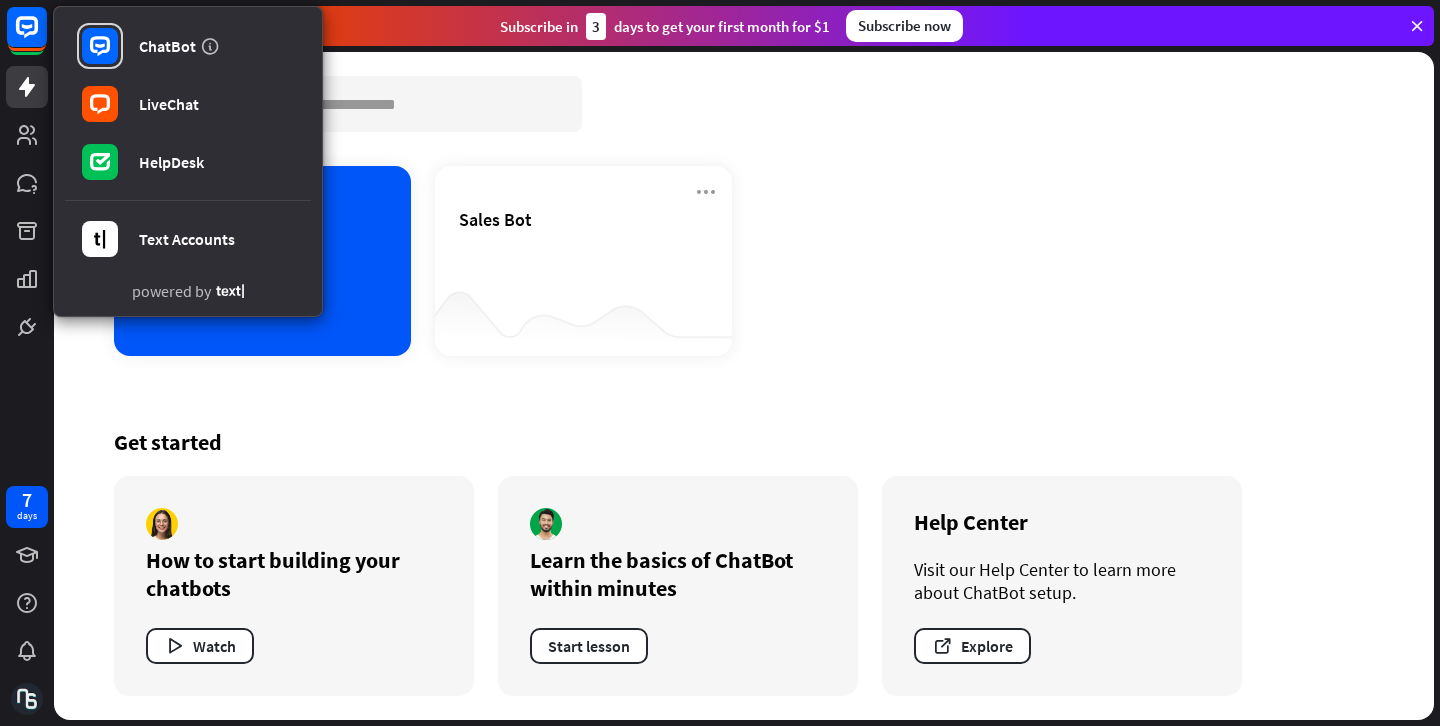 click on "Chatbots   search" at bounding box center [744, 104] 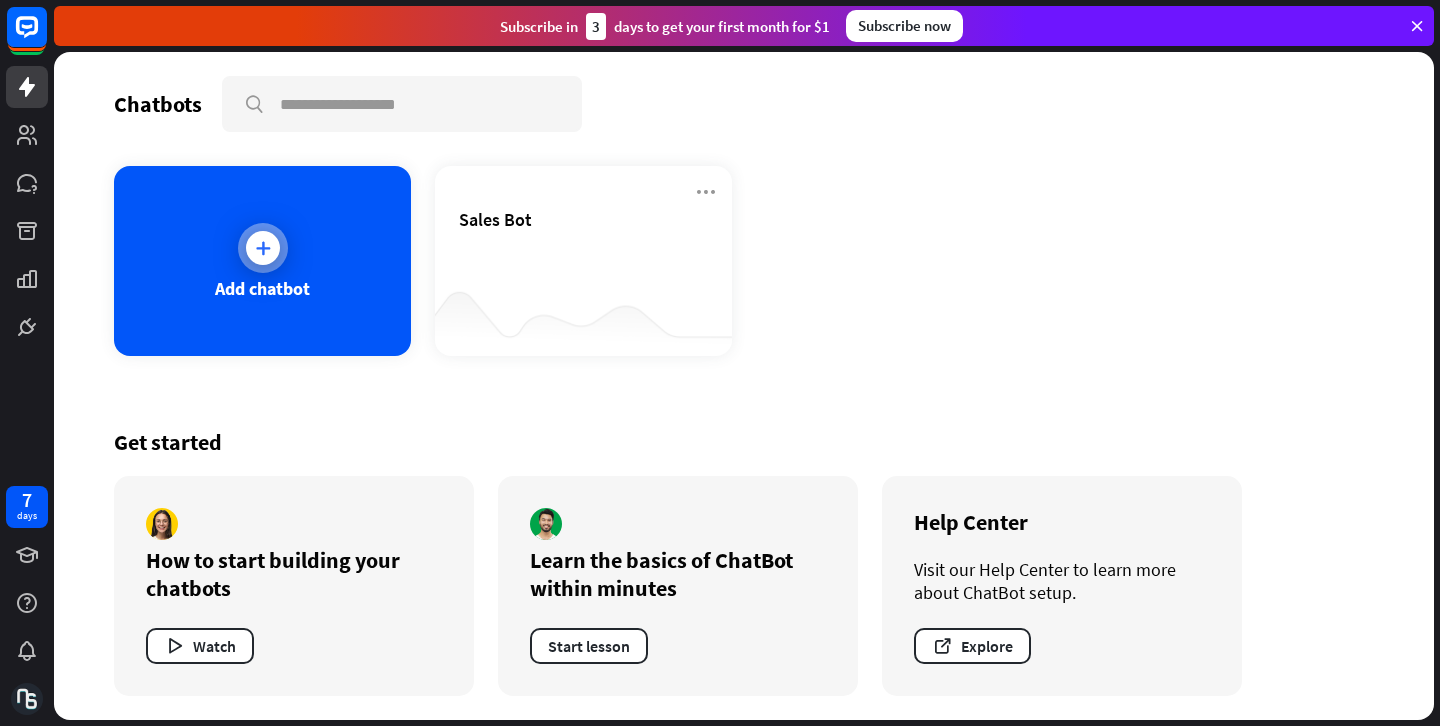 click on "Add chatbot" at bounding box center (262, 261) 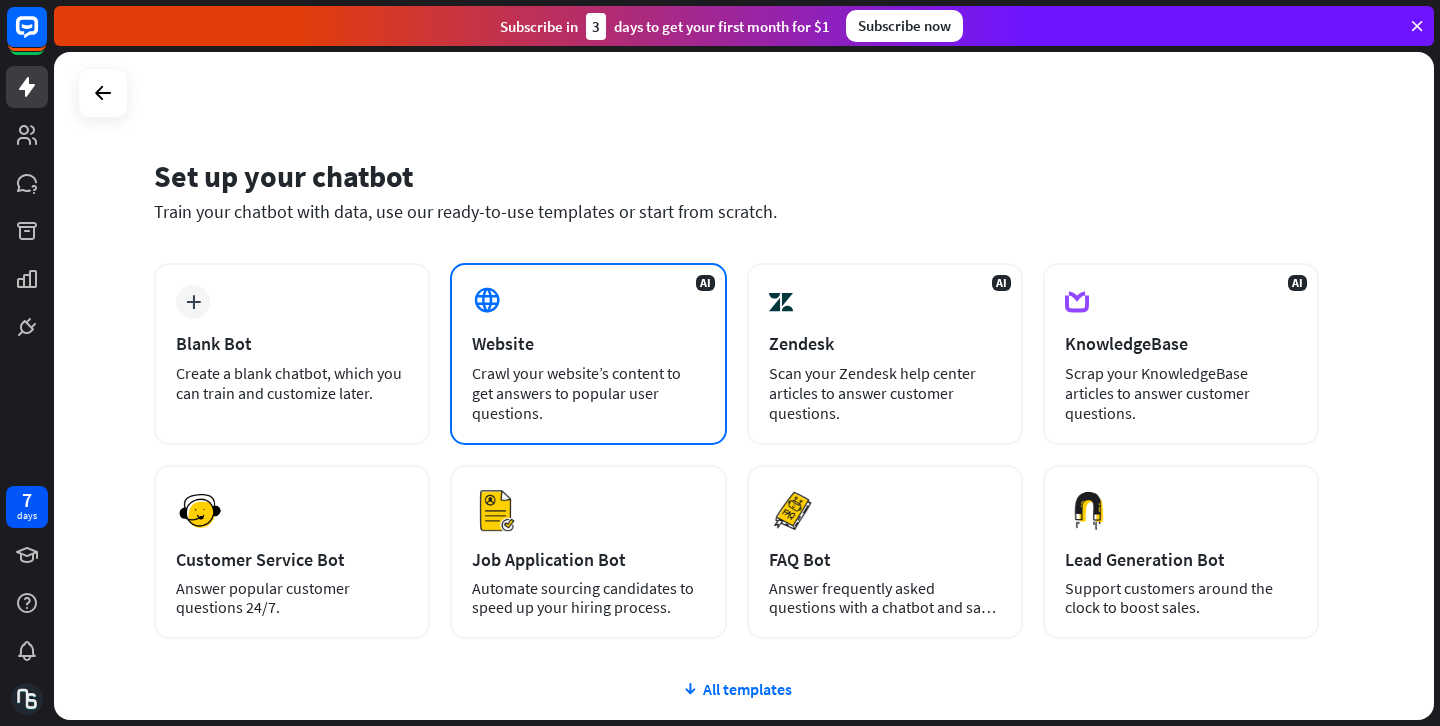 click on "Website" at bounding box center [588, 343] 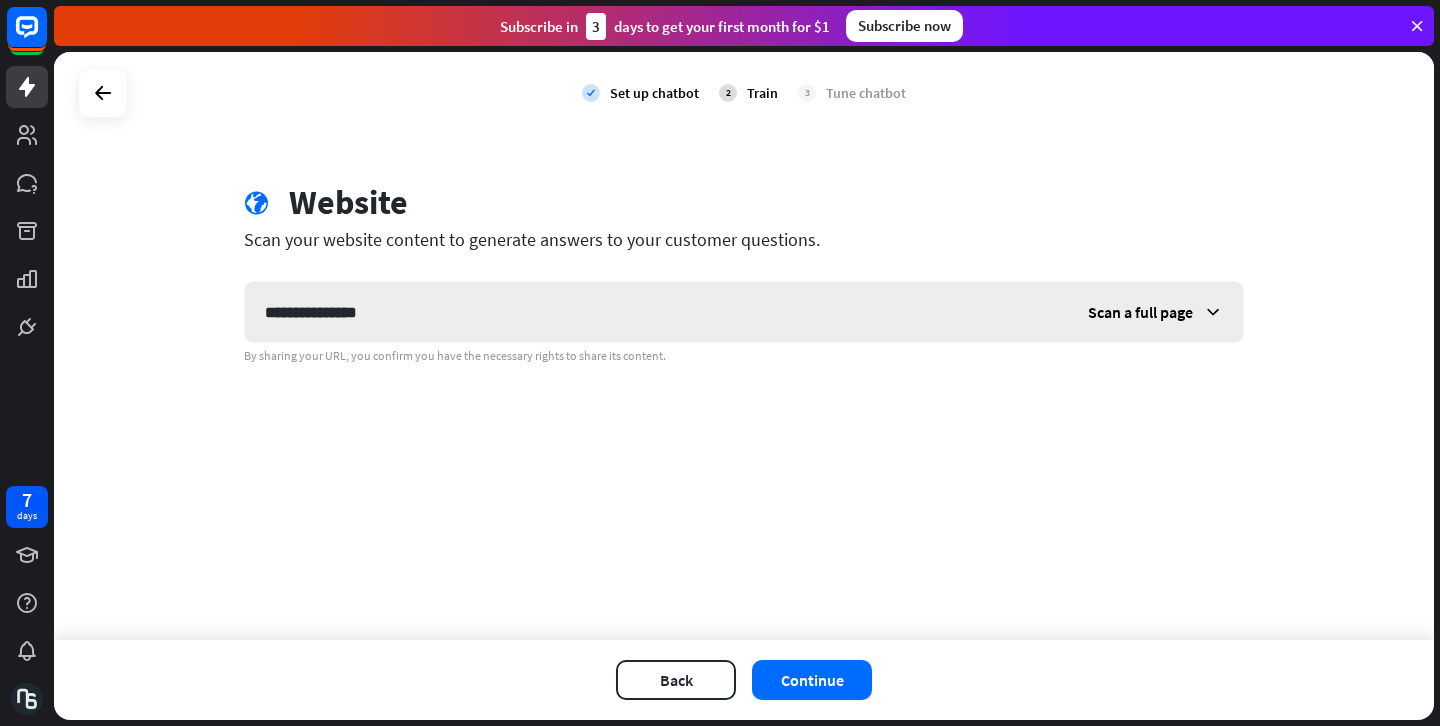 type on "**********" 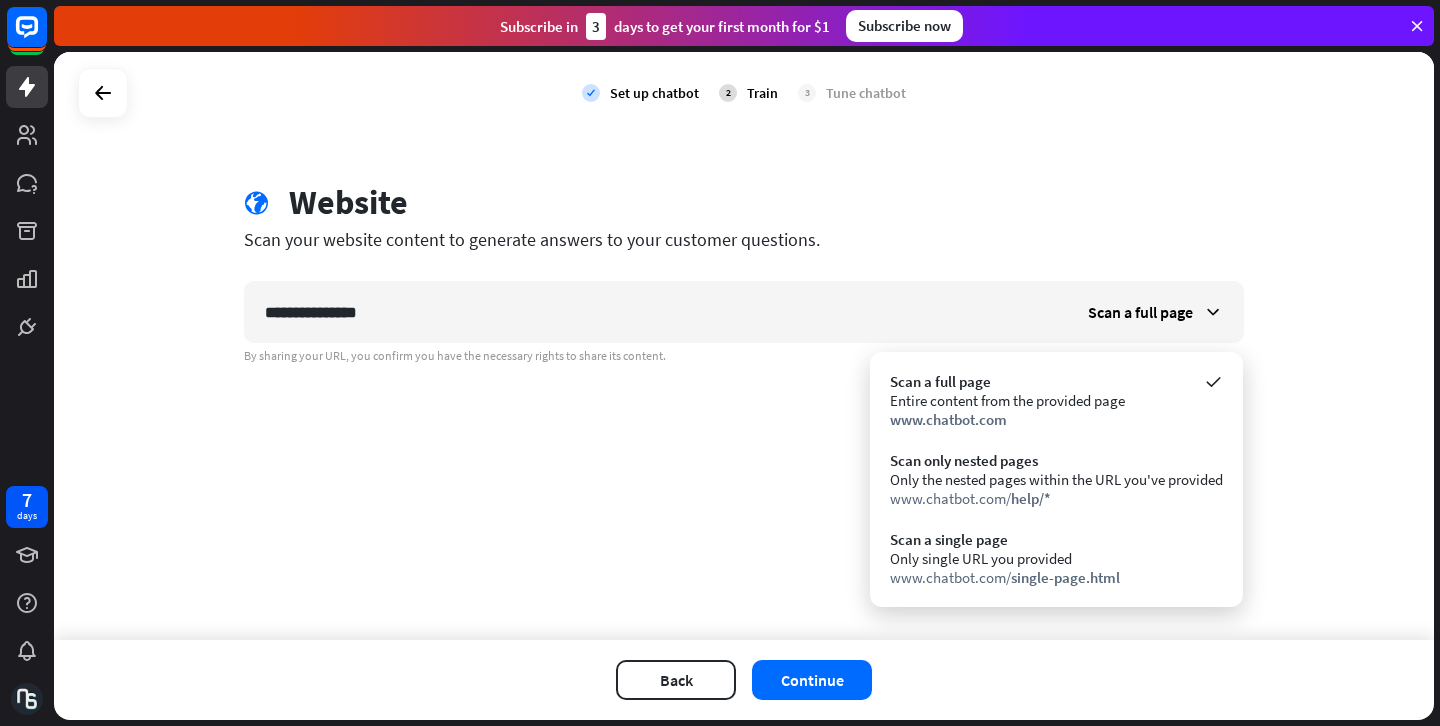 click on "**********" at bounding box center (744, 346) 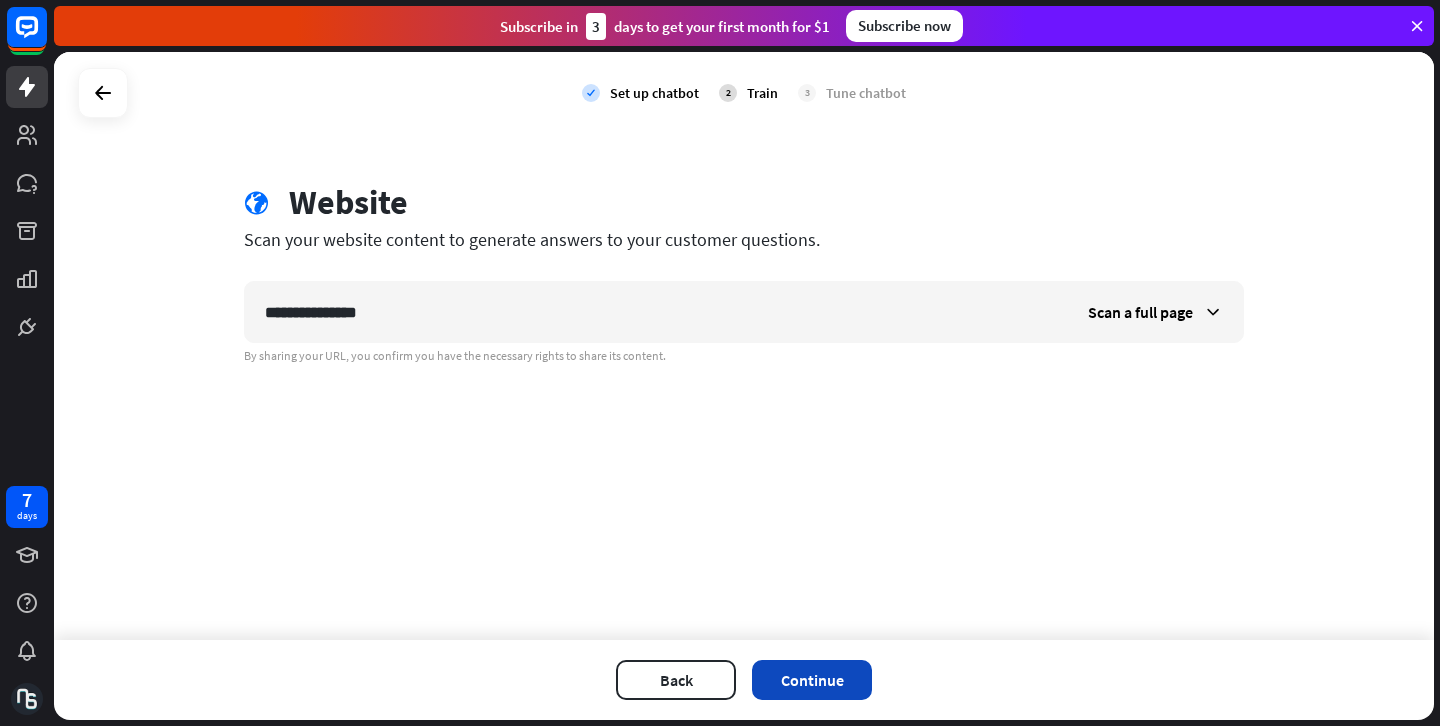 click on "Continue" at bounding box center (812, 680) 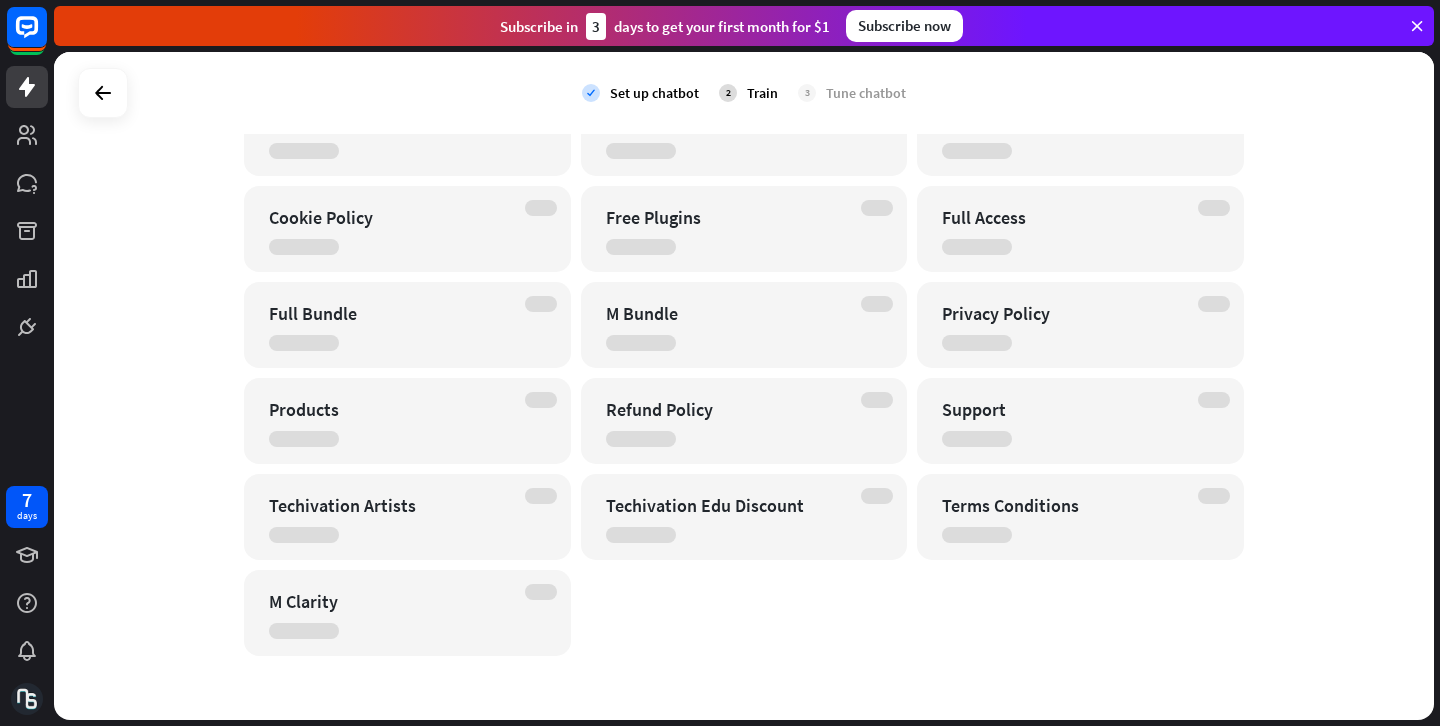scroll, scrollTop: 0, scrollLeft: 0, axis: both 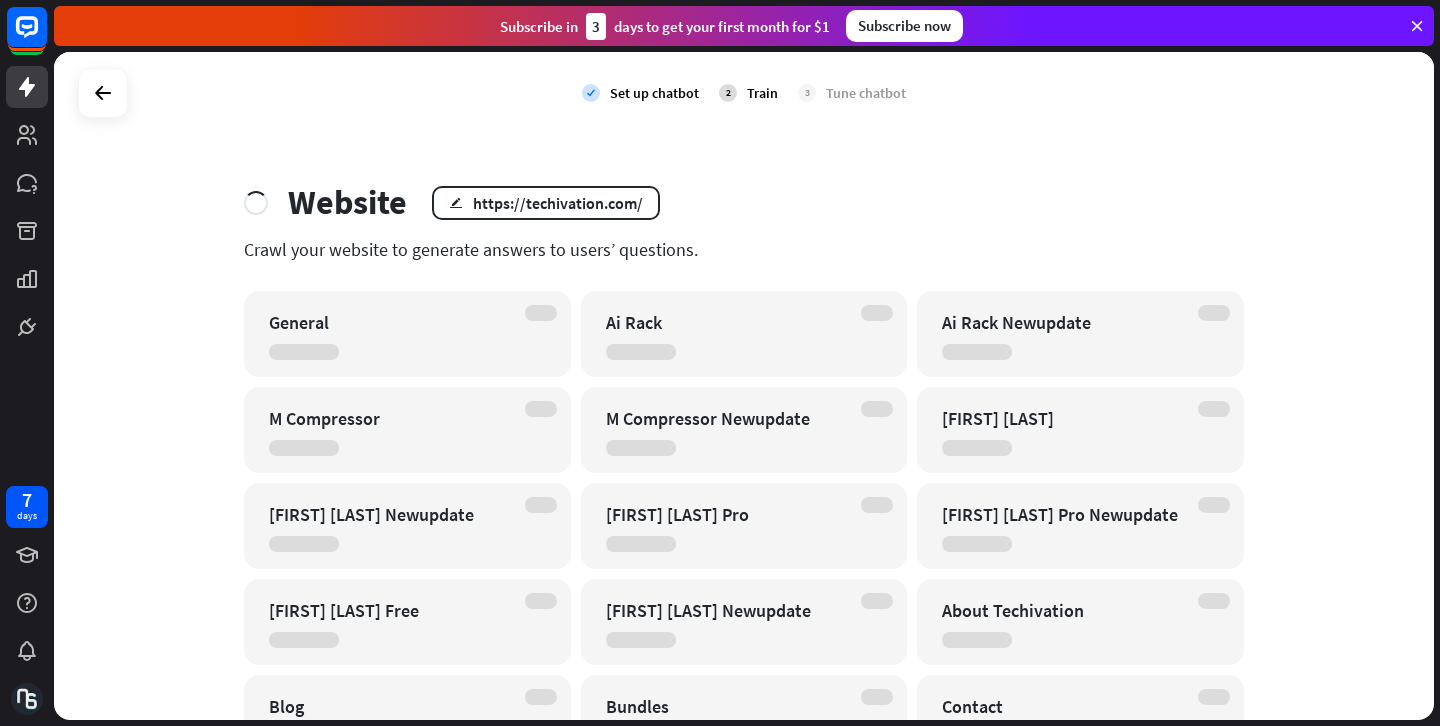 click on "Ai Rack" at bounding box center (727, 322) 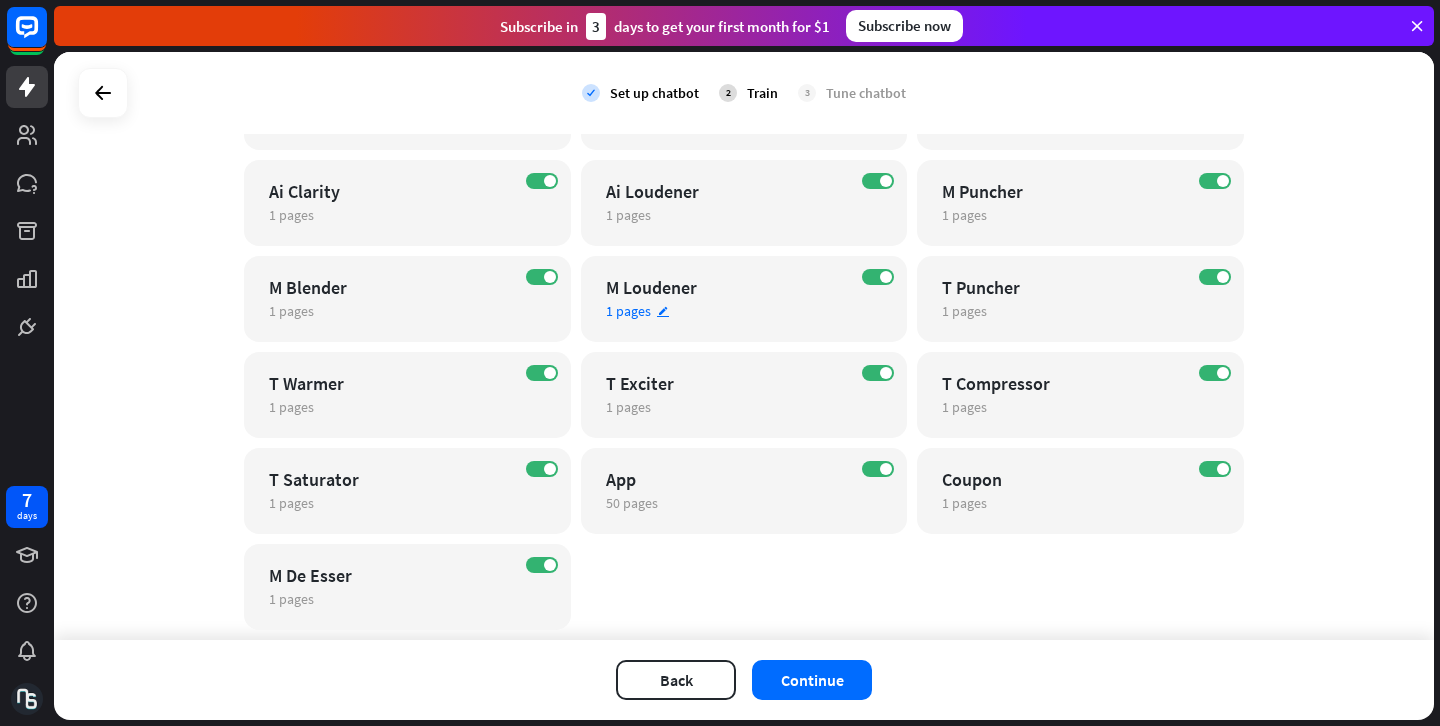 scroll, scrollTop: 1207, scrollLeft: 0, axis: vertical 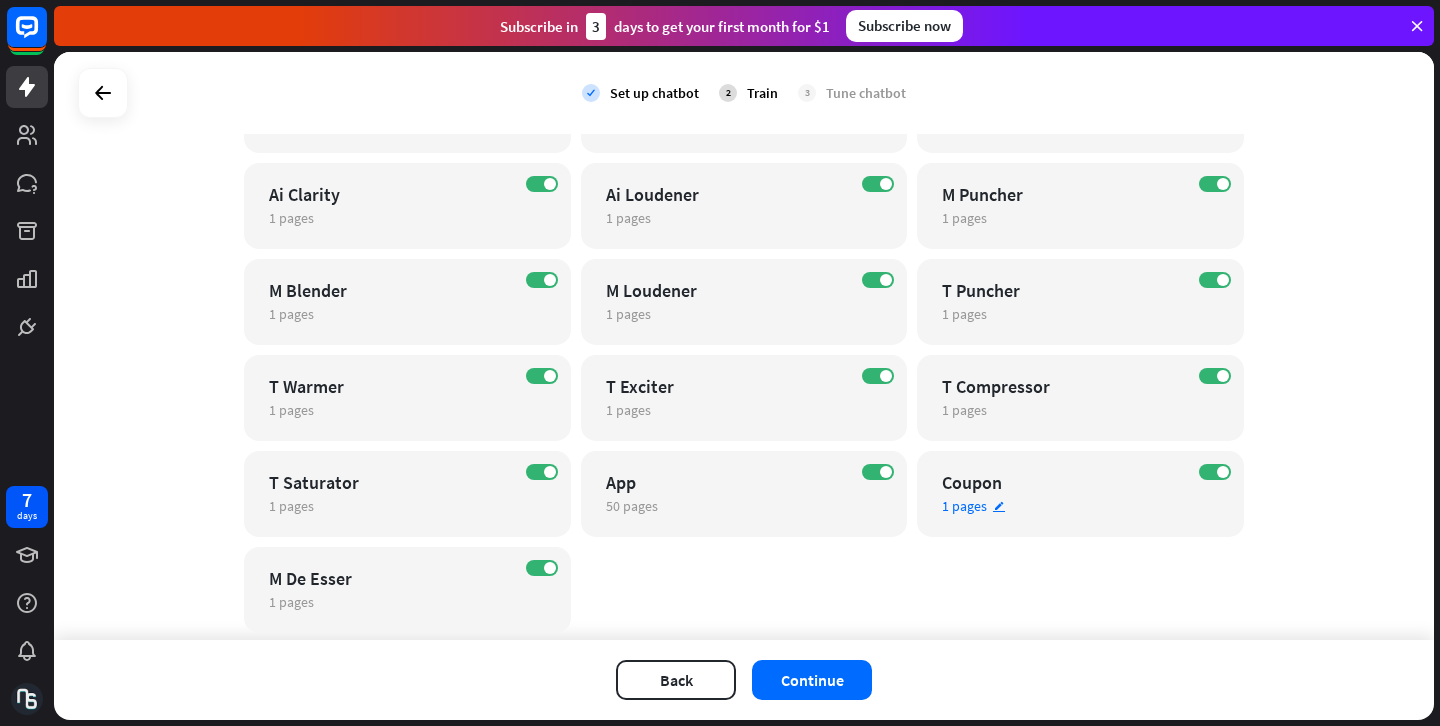 click on "Coupon" at bounding box center [1063, 482] 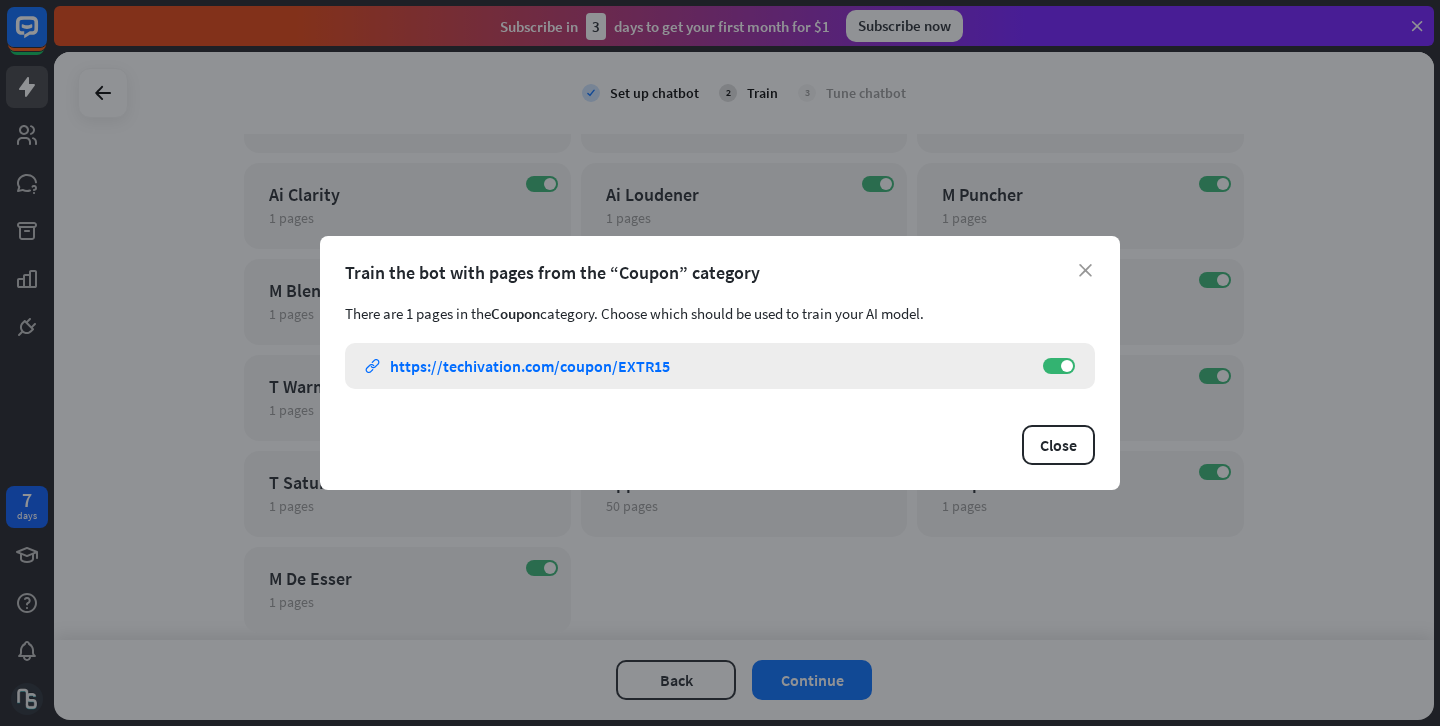 click on "https://techivation.com/coupon/EXTR15" at bounding box center [530, 366] 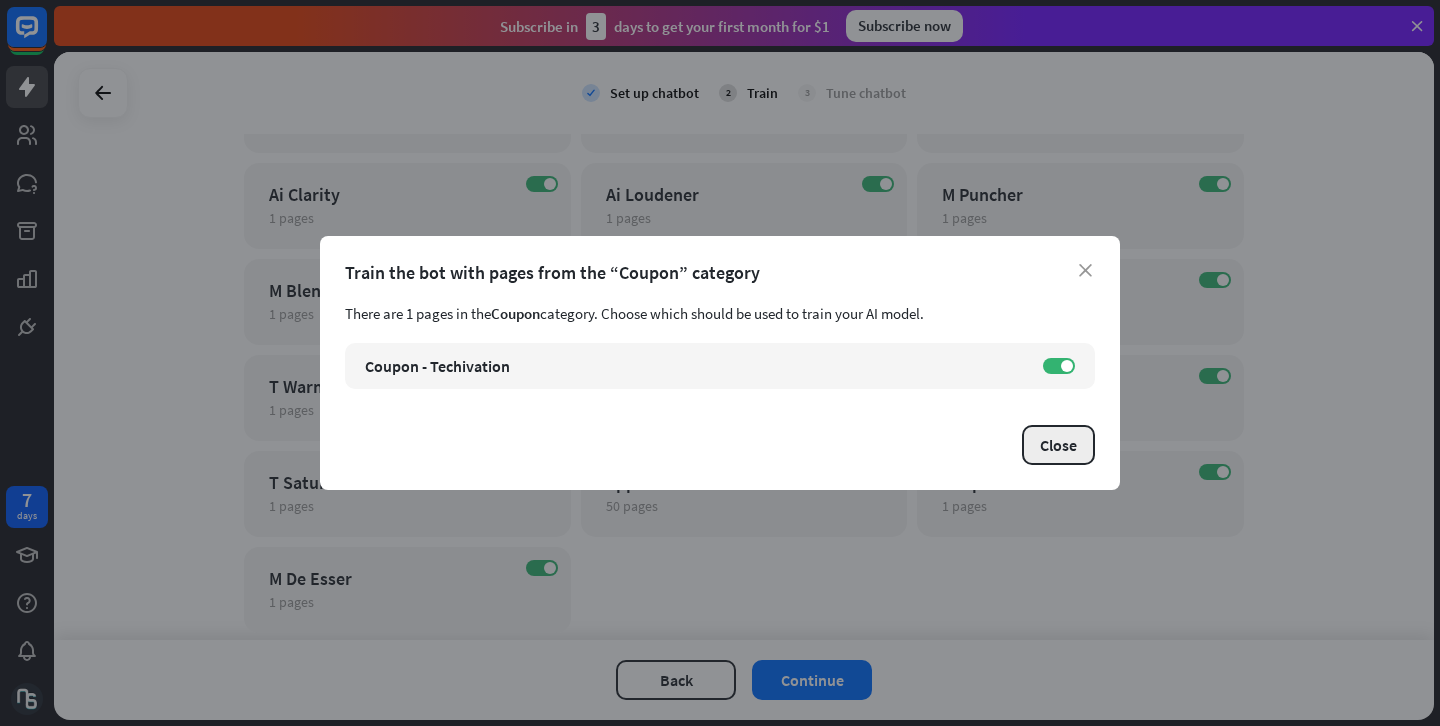 click on "Close" at bounding box center [1058, 445] 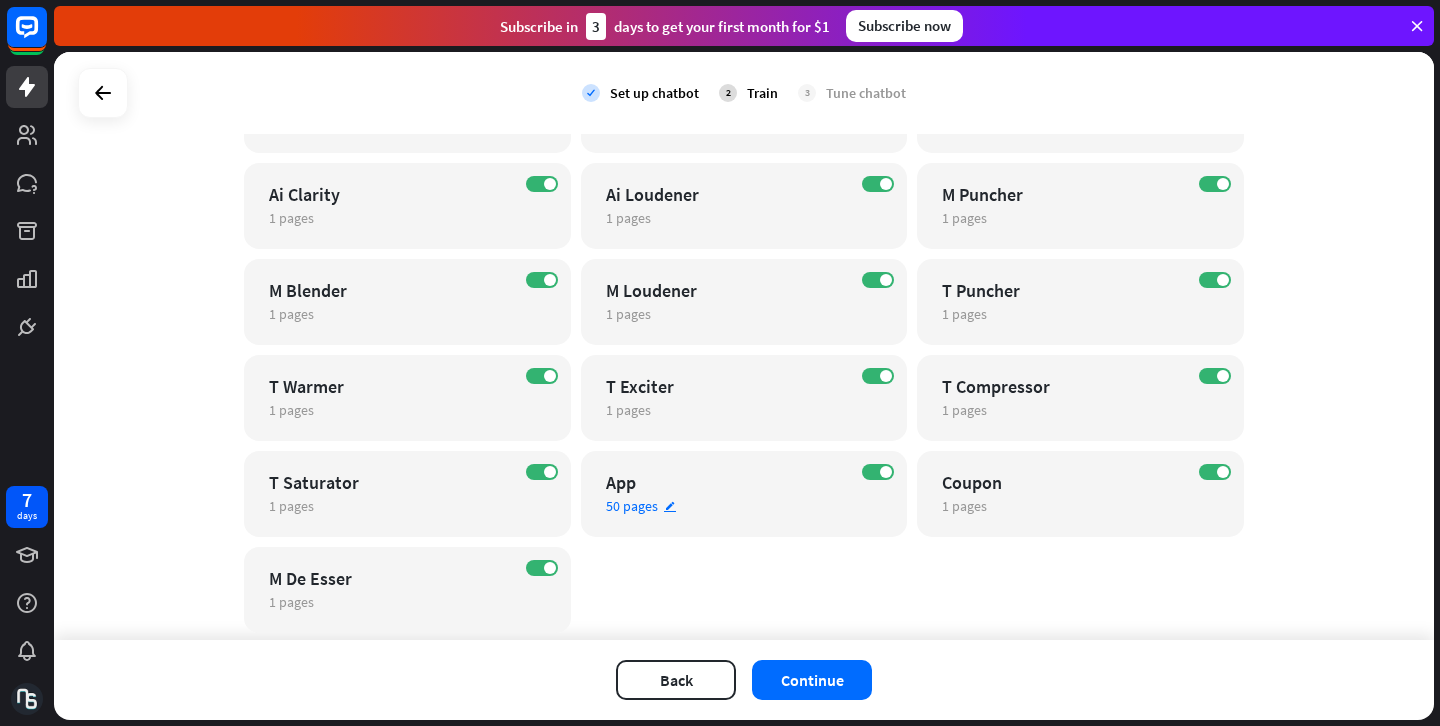 click on "50 pages" at bounding box center [632, 506] 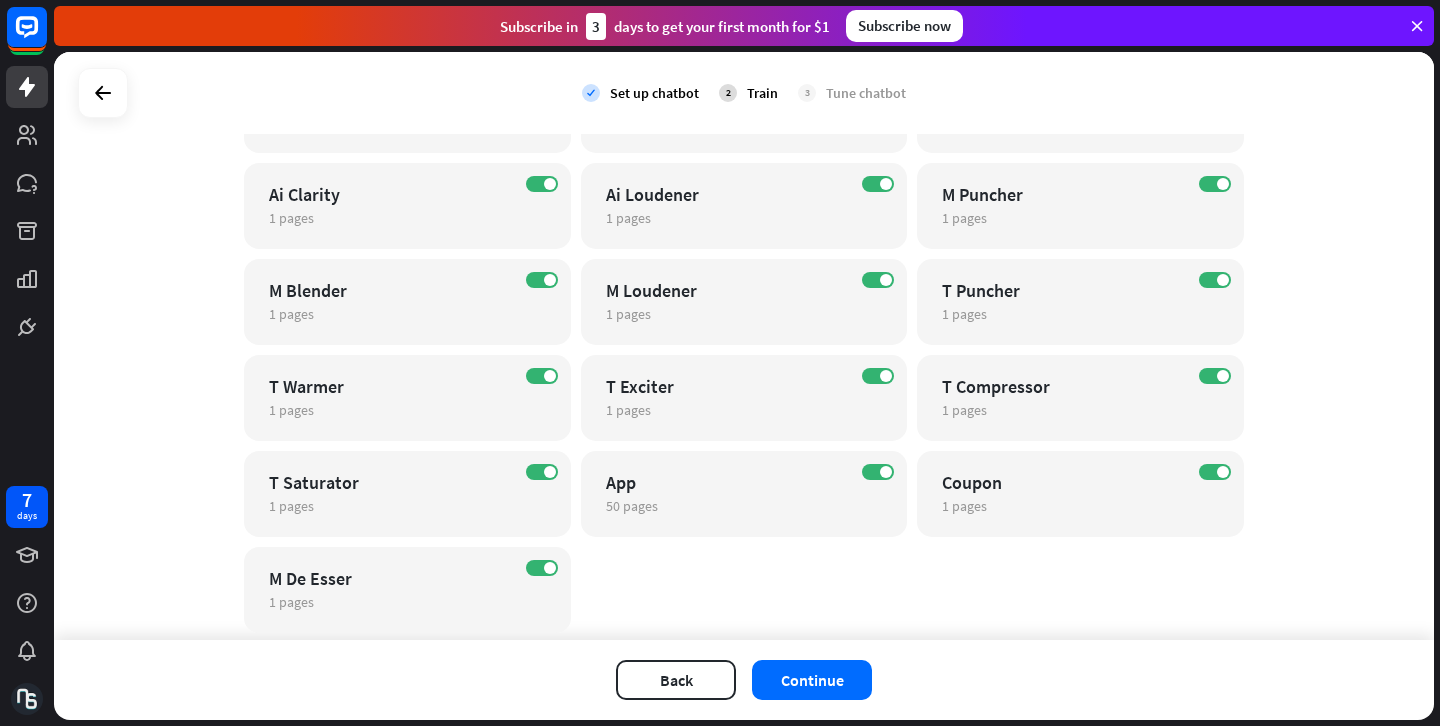 click on "close
Train the bot with pages from the “App”
category
There are 50 pages in the
App
category. Choose which should be used to train your AI
model.
Log In - Techivation
link   https://techivation.com/app/login/
ON
Log In - Techivation
link   https://techivation.com/app/login/?redirect=%2Fapp%2F
ON
Log In - Techivation
link   https://techivation.com/app/login/?specialOffers=true
ON
Log In - Techivation
link   https://techivation.com/app/login/?redeem=true
ON
Create Account - Techivation
link   https://techivation.com/app/register/
ON
link" at bounding box center [720, 363] 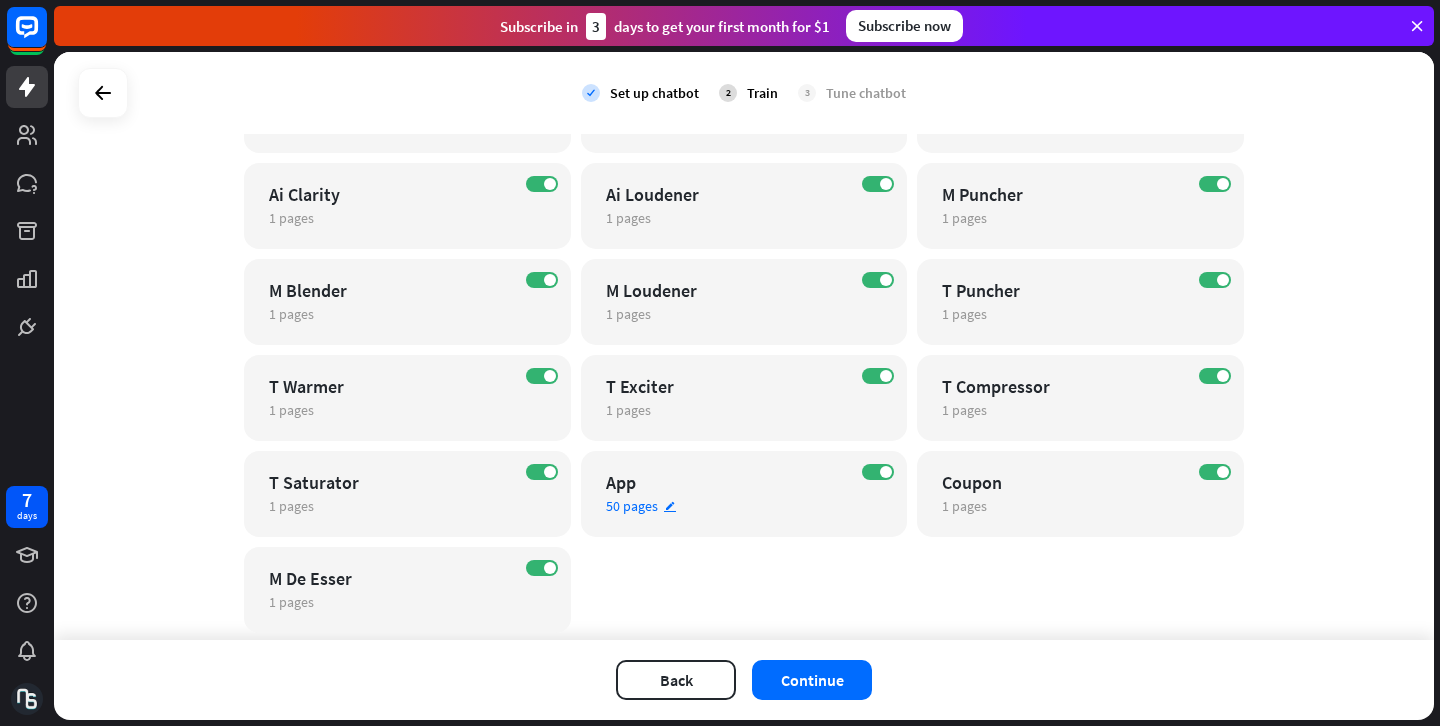 click on "50 pages   edit" at bounding box center (727, 506) 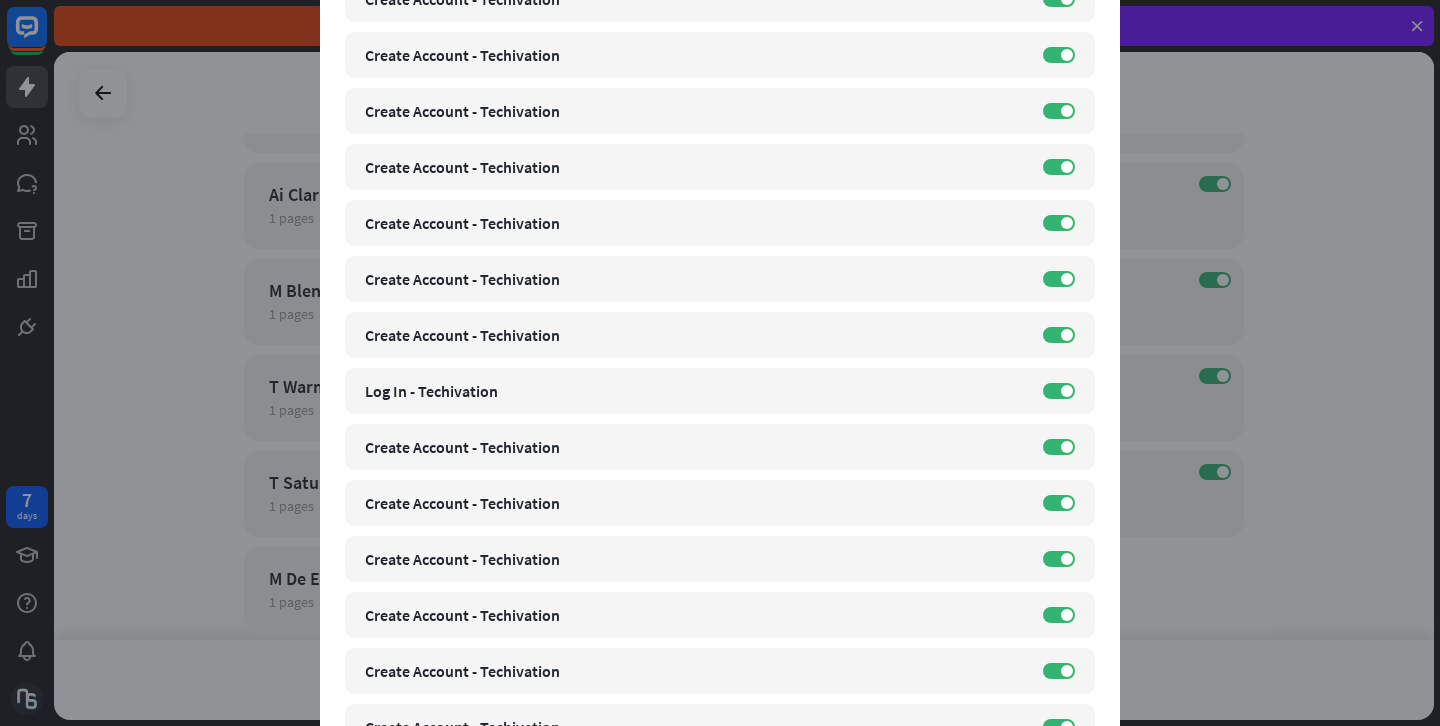 scroll, scrollTop: 675, scrollLeft: 0, axis: vertical 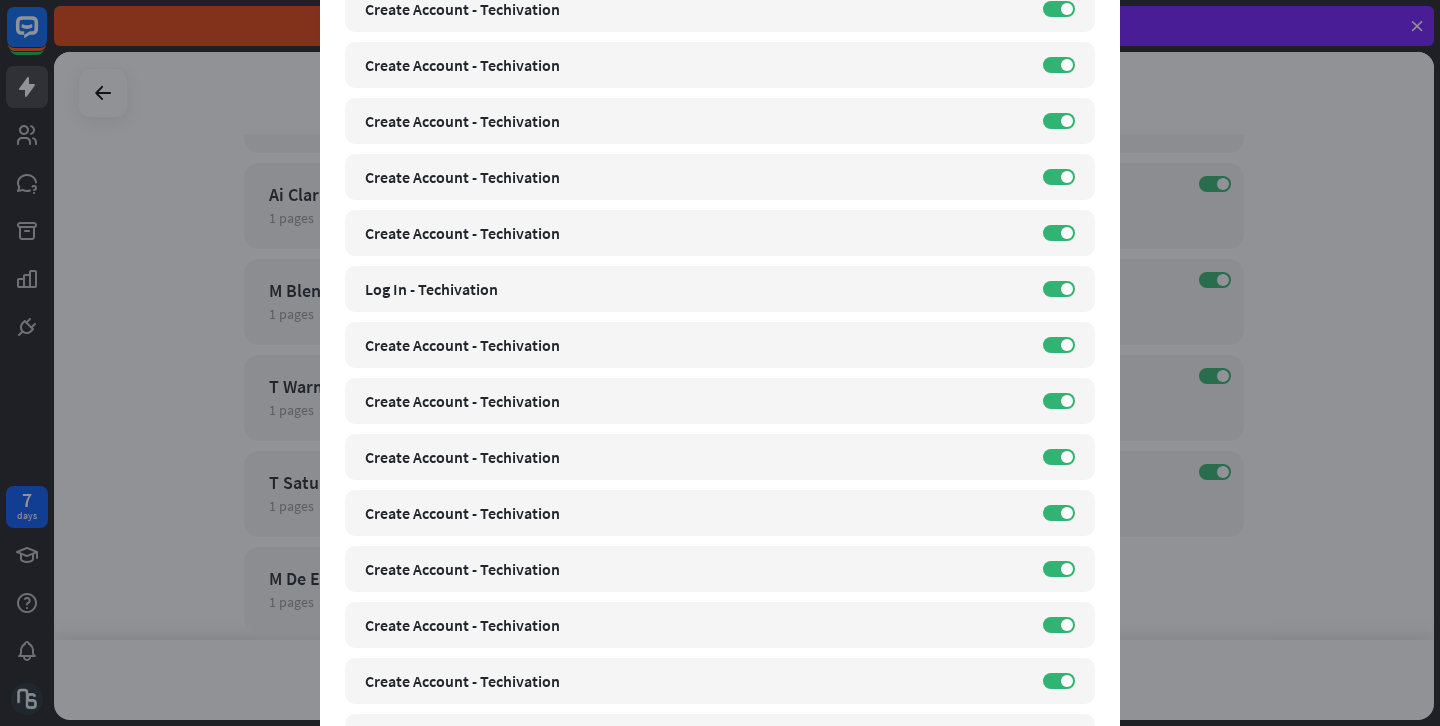 click on "close
Train the bot with pages from the “App”
category
There are 50 pages in the
App
category. Choose which should be used to train your AI
model.
Log In - Techivation
link   https://techivation.com/app/login/
ON
Log In - Techivation
link   https://techivation.com/app/login/?redirect=%2Fapp%2F
ON
Log In - Techivation
link   https://techivation.com/app/login/?specialOffers=true
ON
Log In - Techivation
link   https://techivation.com/app/login/?redeem=true
ON
Create Account - Techivation
link   https://techivation.com/app/register/
ON
link" at bounding box center (720, 363) 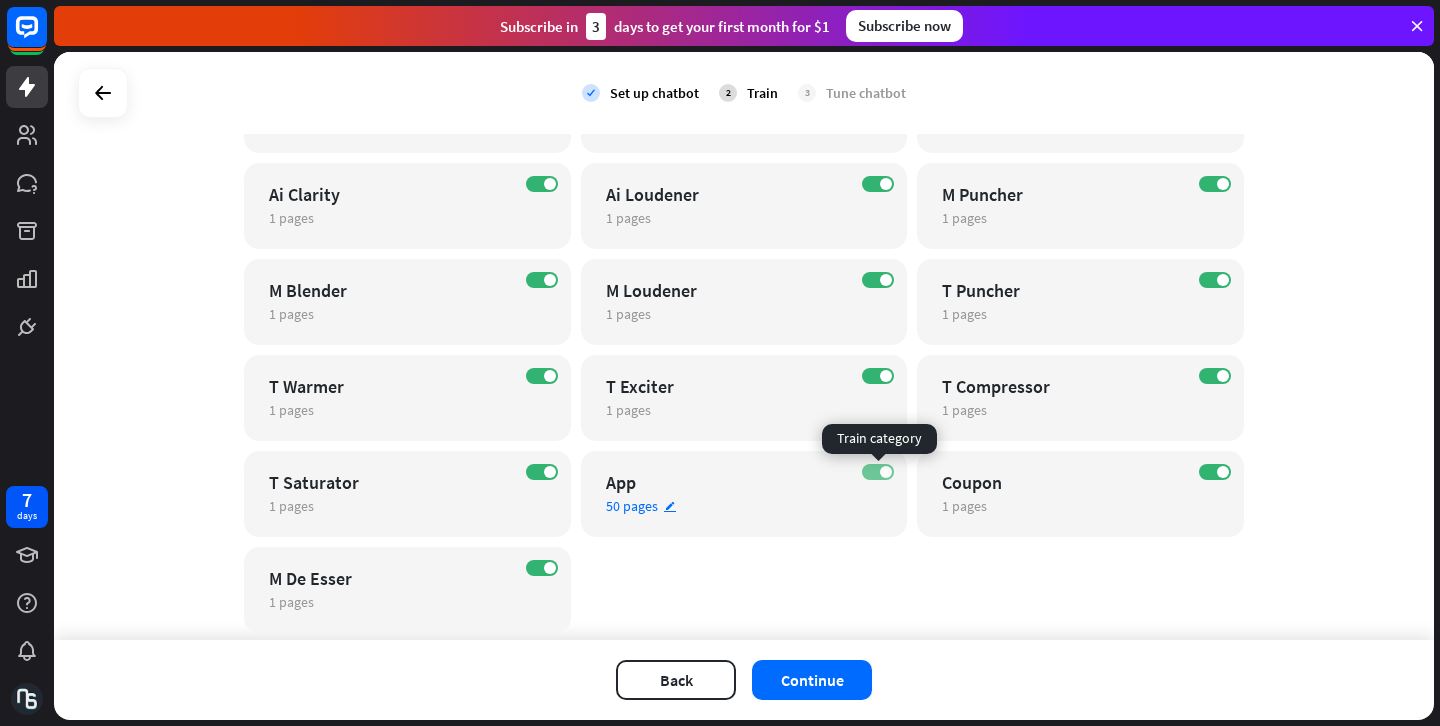click at bounding box center (886, 472) 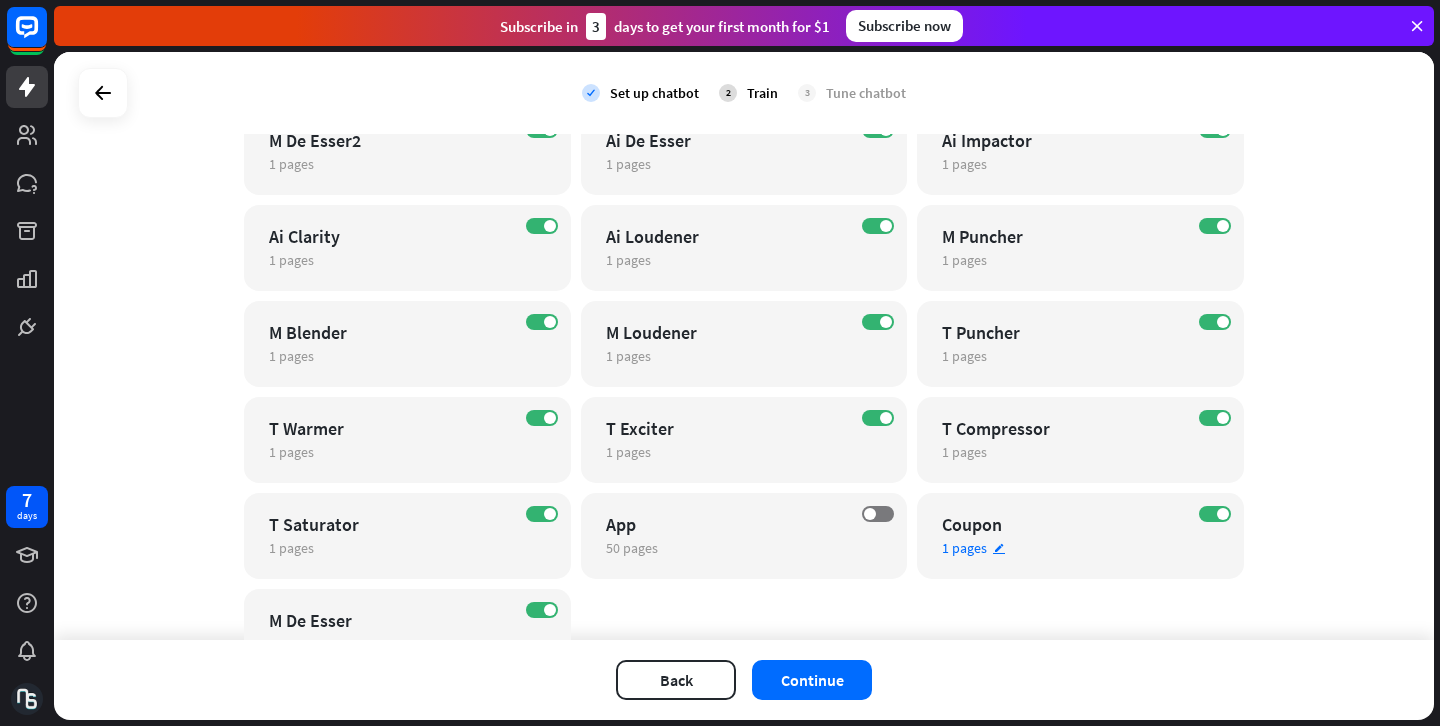 scroll, scrollTop: 1264, scrollLeft: 0, axis: vertical 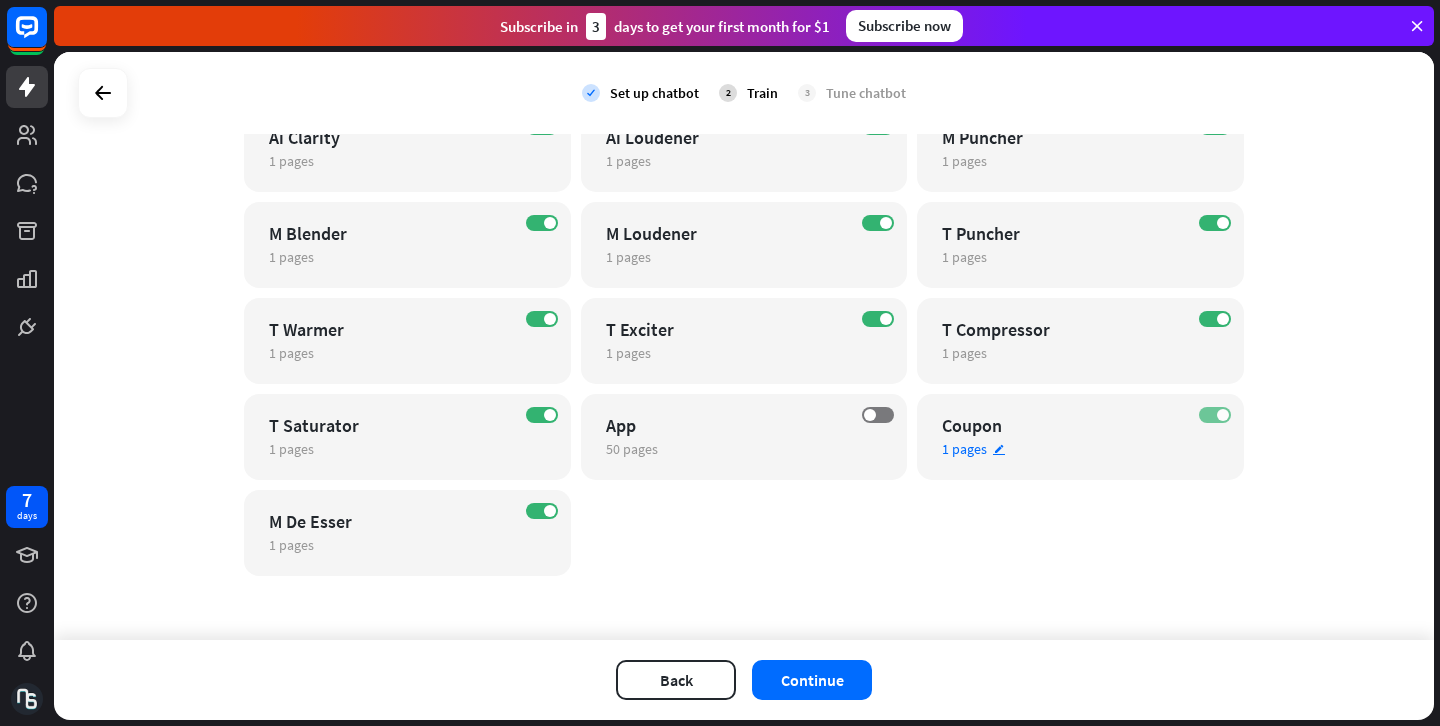 click on "ON" at bounding box center [1215, 415] 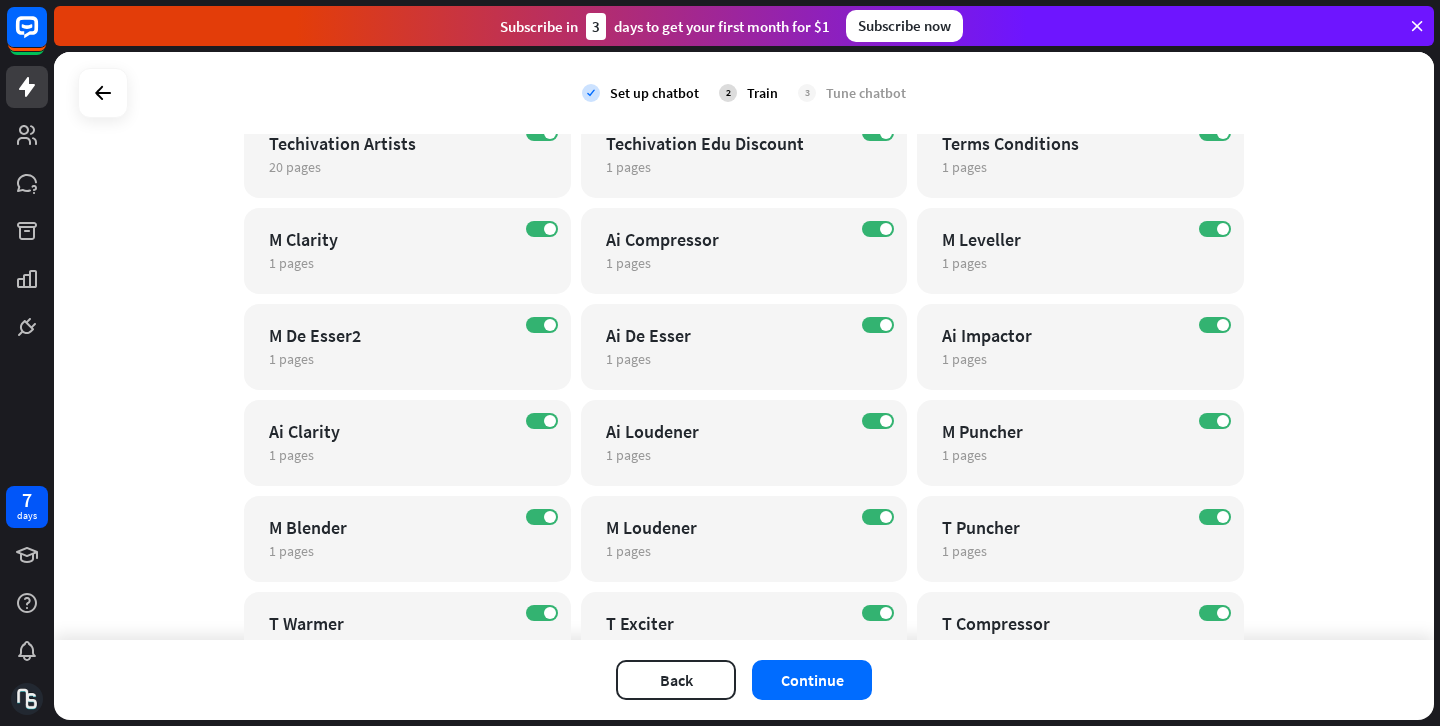 scroll, scrollTop: 955, scrollLeft: 0, axis: vertical 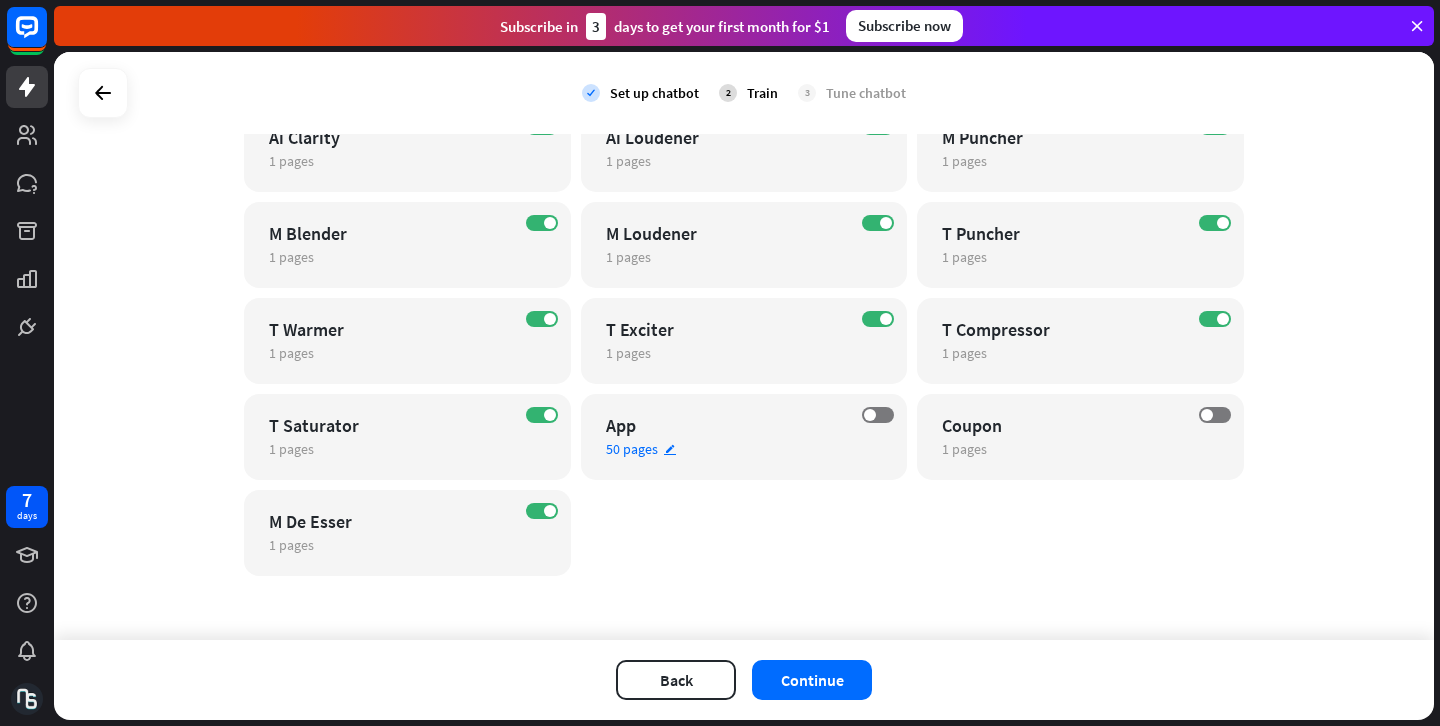 click on "App" at bounding box center [727, 425] 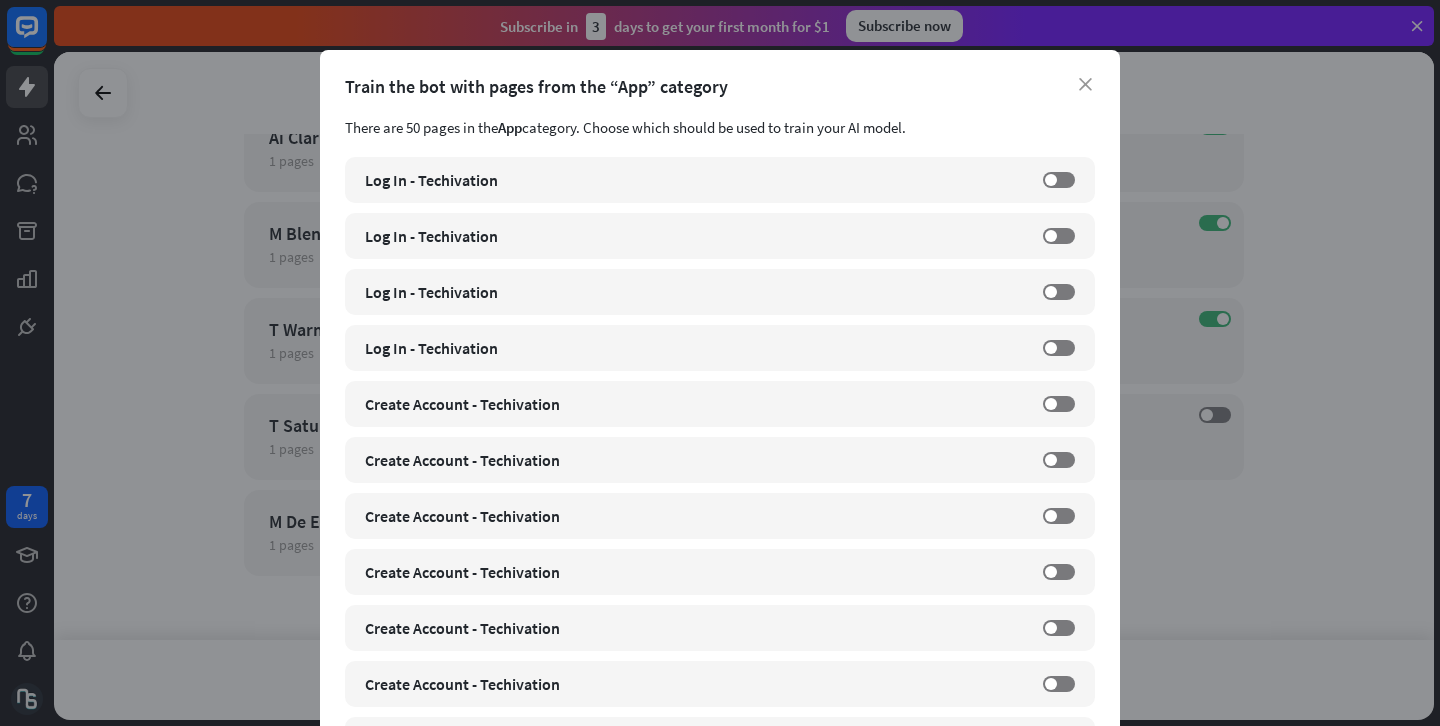 click on "Log In - Techivation
link   https://techivation.com/app/login/
OFF
Log In - Techivation
link   https://techivation.com/app/login/?redirect=%2Fapp%2F
OFF
Log In - Techivation
link   https://techivation.com/app/login/?specialOffers=true
OFF
Log In - Techivation
link   https://techivation.com/app/login/?redeem=true
OFF
Create Account - Techivation
link   https://techivation.com/app/register/
OFF" at bounding box center (720, 363) 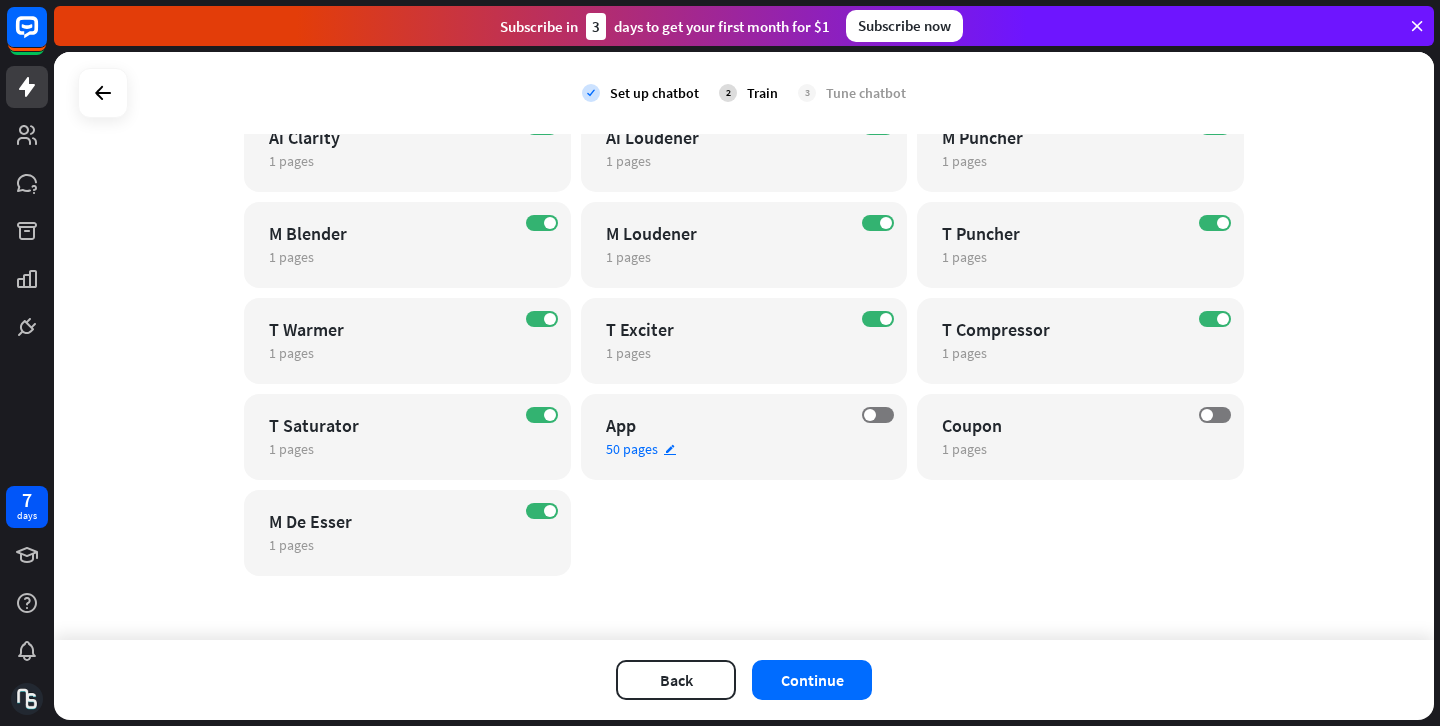 click on "50 pages   edit" at bounding box center [727, 449] 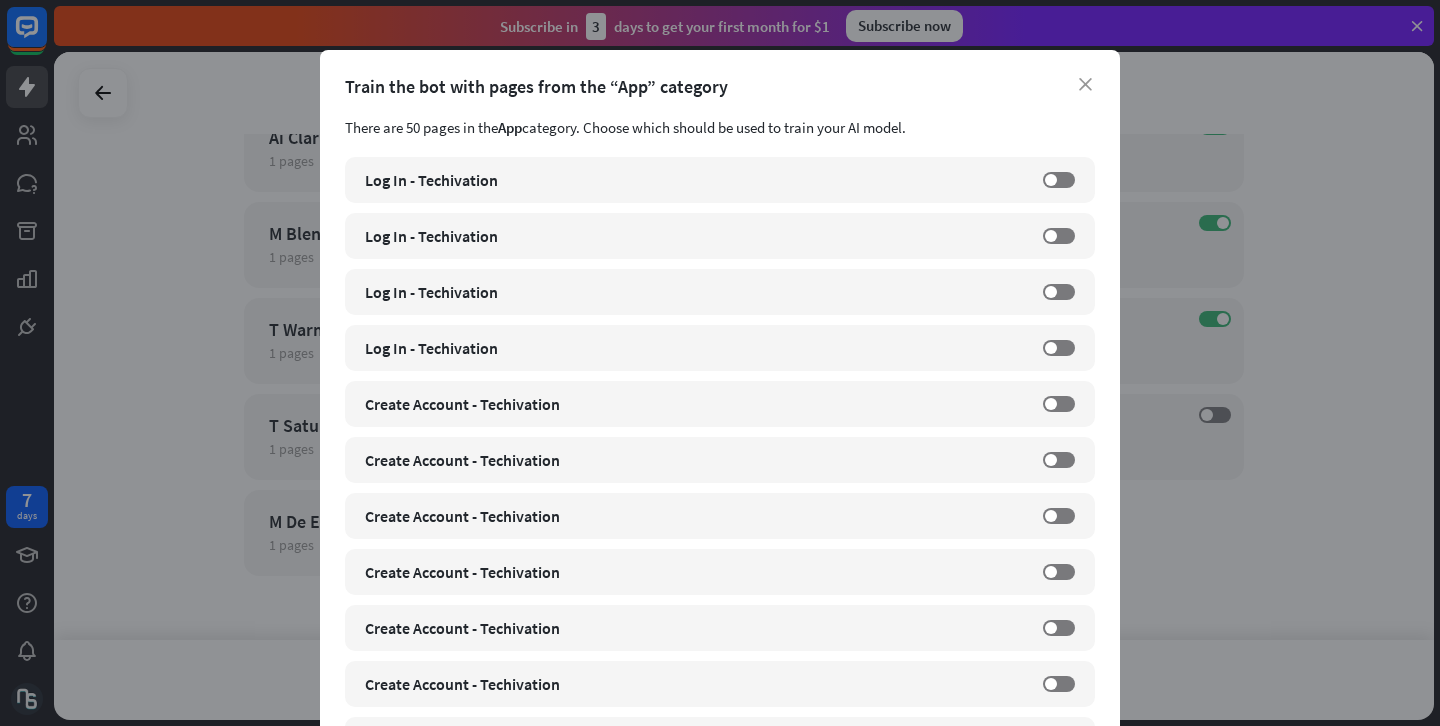 click on "Log In - Techivation
link   https://techivation.com/app/login/
OFF
Log In - Techivation
link   https://techivation.com/app/login/?redirect=%2Fapp%2F
OFF
Log In - Techivation
link   https://techivation.com/app/login/?specialOffers=true
OFF
Log In - Techivation
link   https://techivation.com/app/login/?redeem=true
OFF
Create Account - Techivation
link   https://techivation.com/app/register/
OFF" at bounding box center [720, 363] 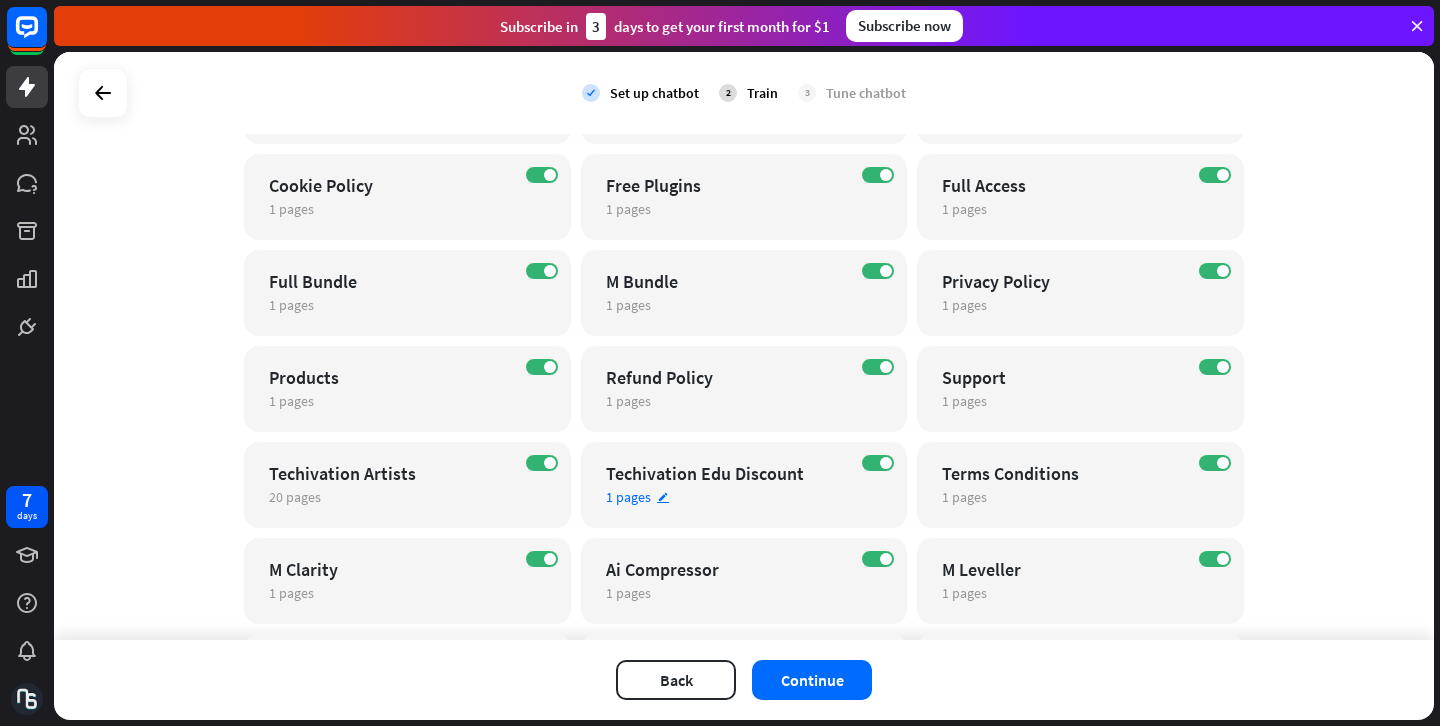 scroll, scrollTop: 785, scrollLeft: 0, axis: vertical 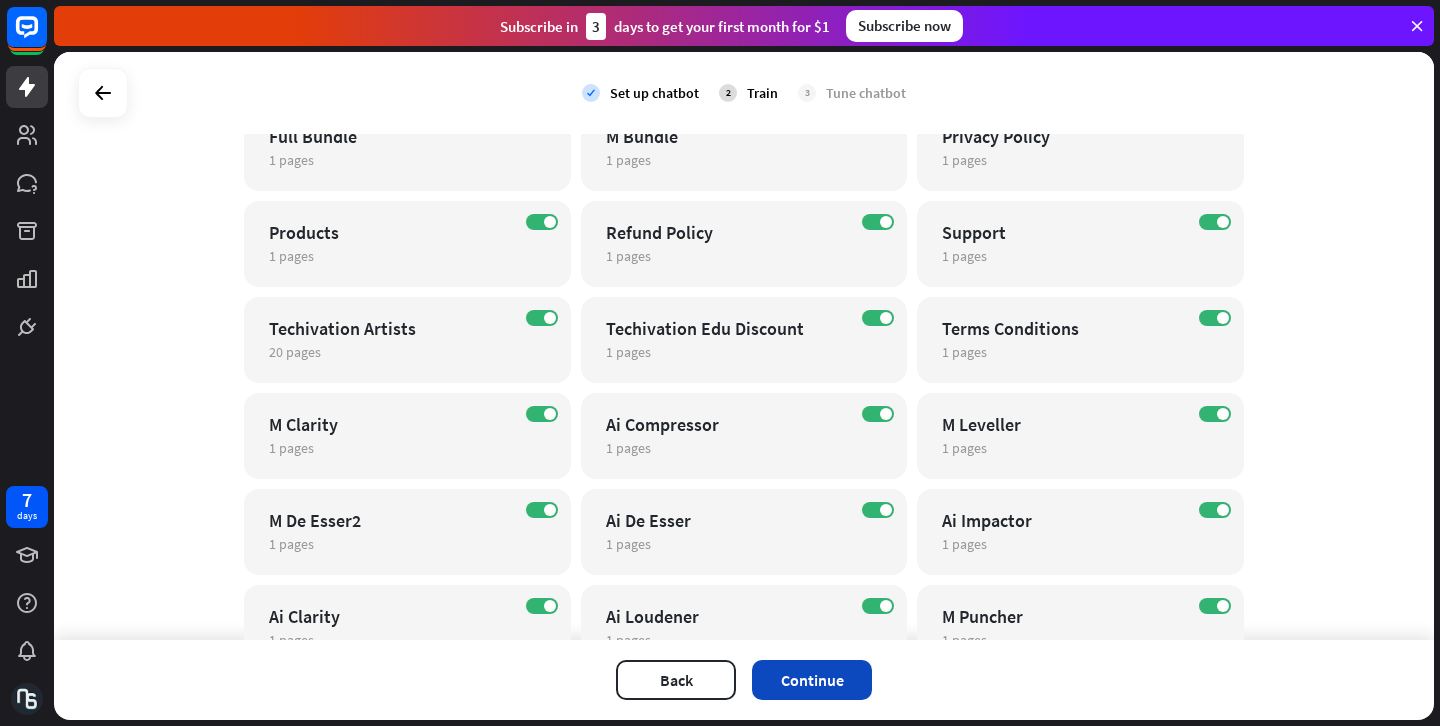 click on "Continue" at bounding box center [812, 680] 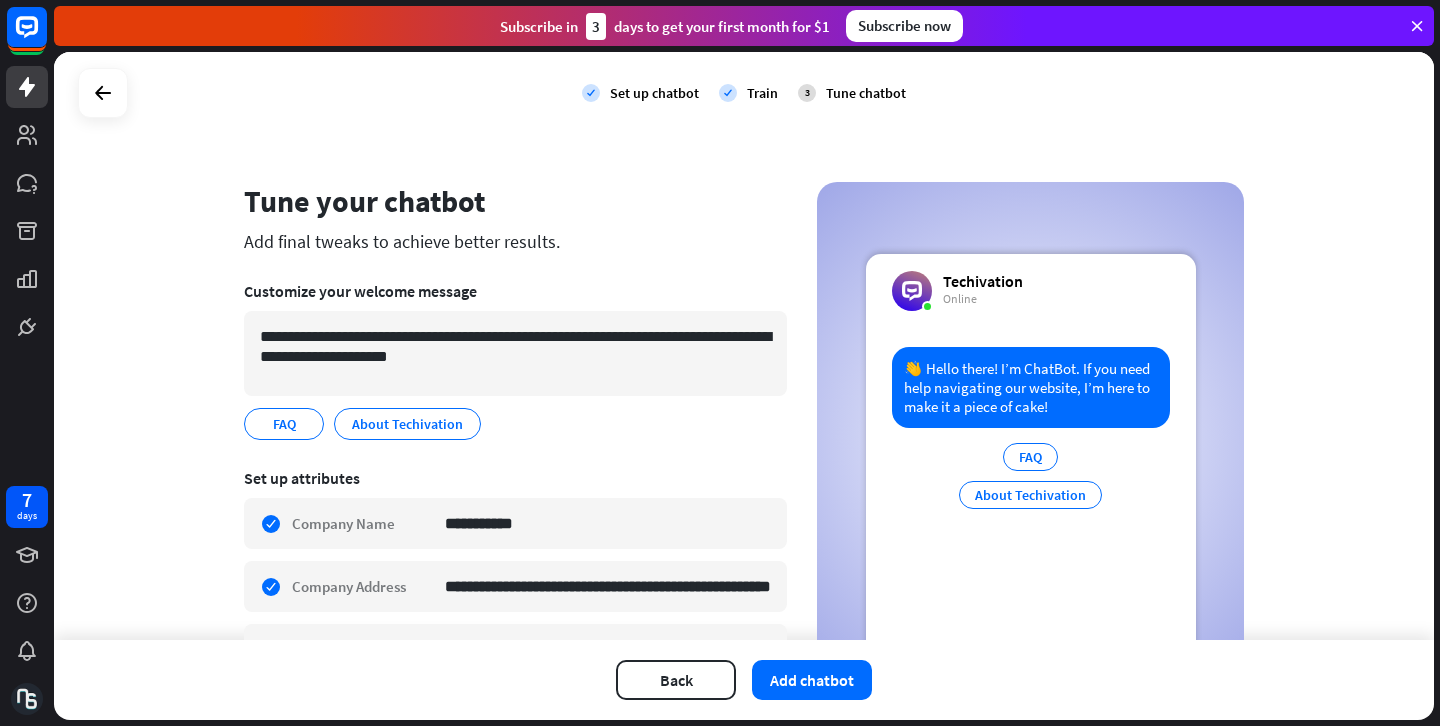 click on "FAQ
edit
About Techivation
edit" at bounding box center (515, 424) 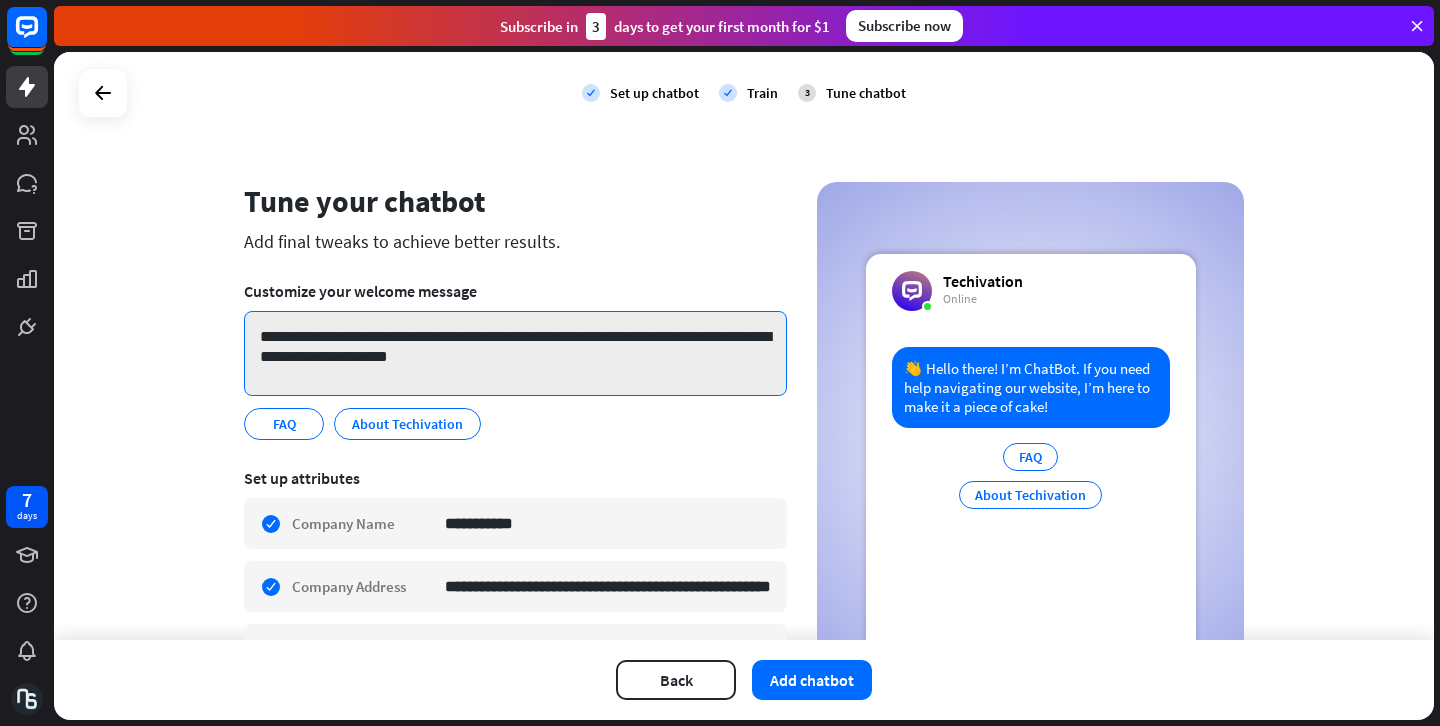 click on "**********" at bounding box center [515, 353] 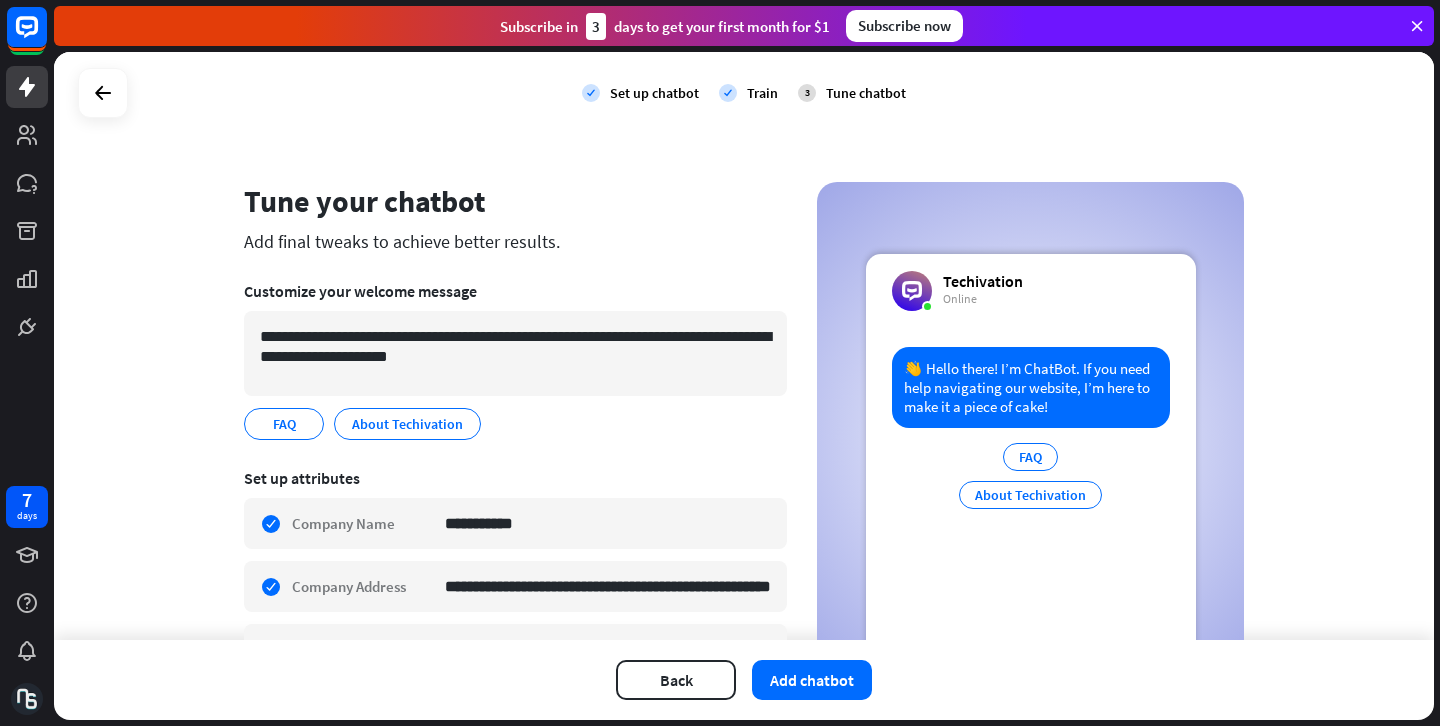 click on "FAQ
edit
About Techivation
edit" at bounding box center [515, 424] 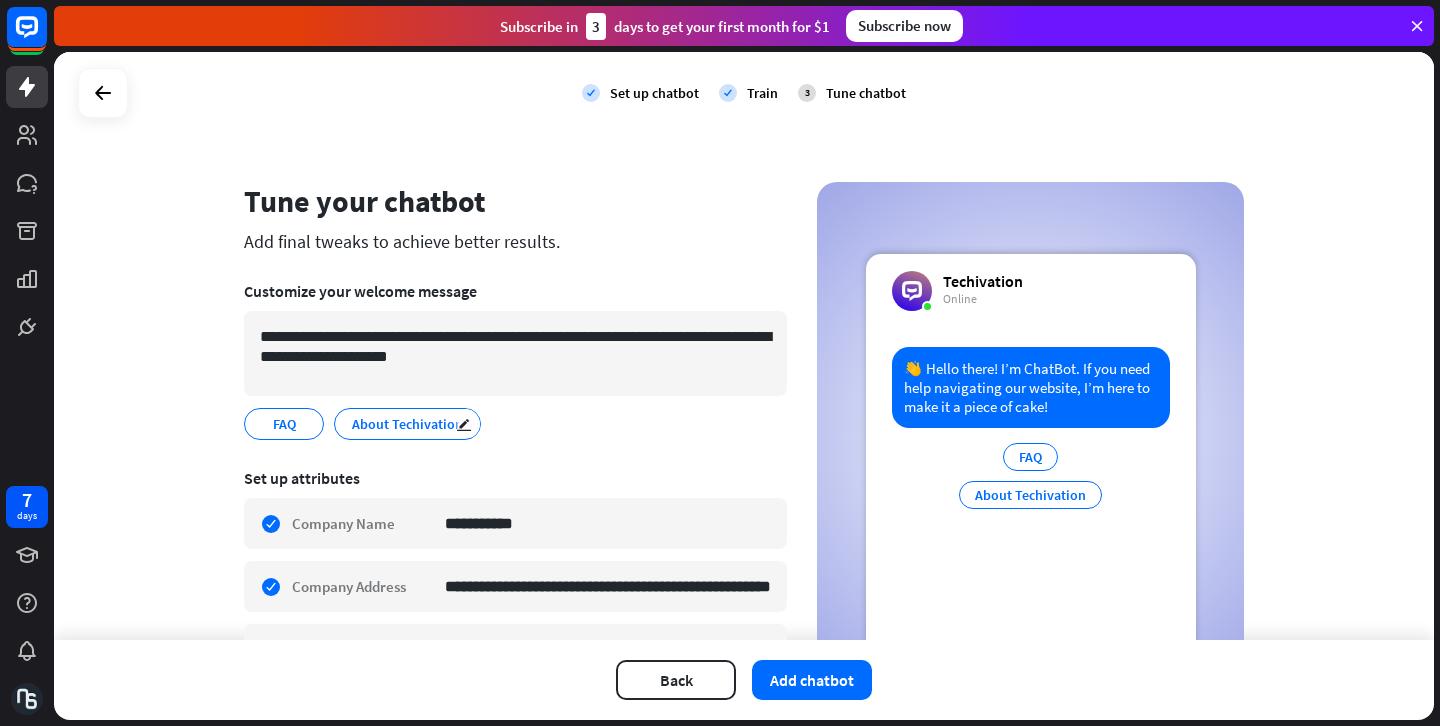 click on "About Techivation" at bounding box center (407, 424) 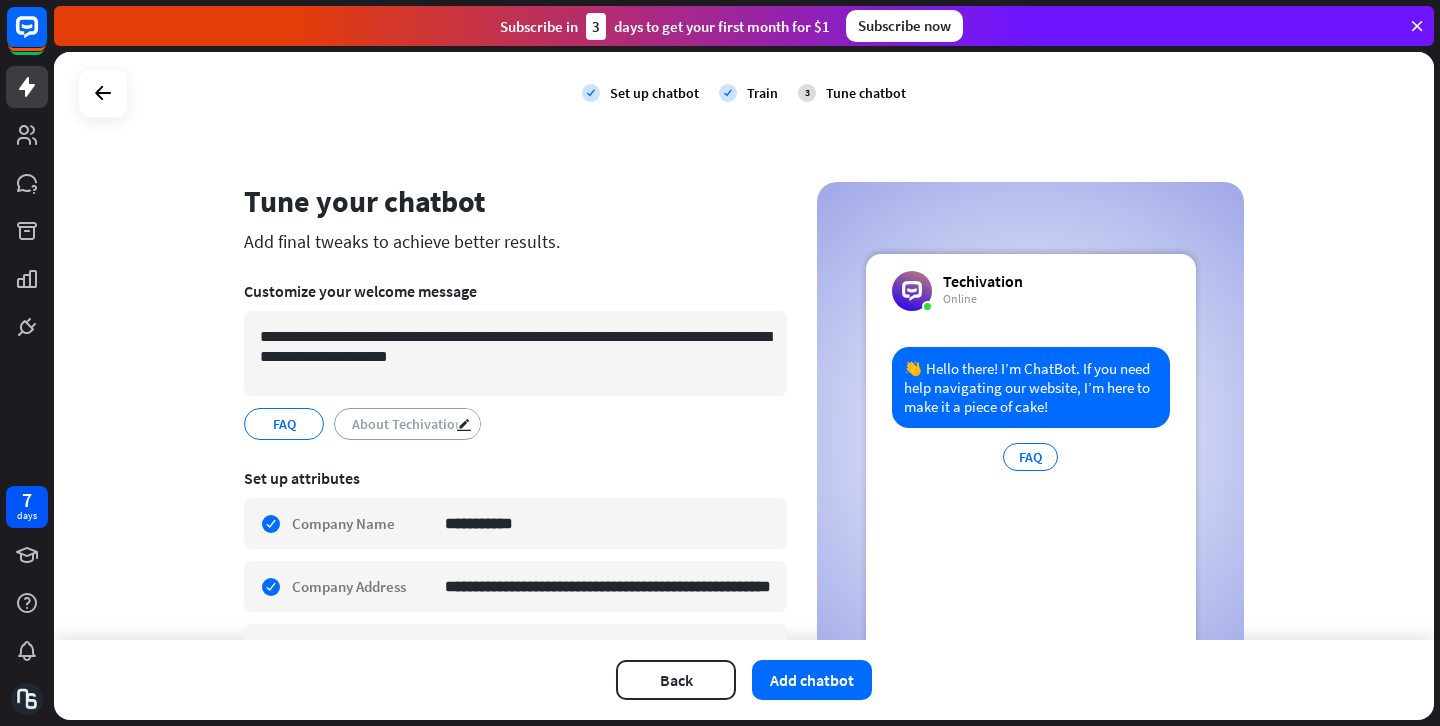 click on "About Techivation" at bounding box center (407, 424) 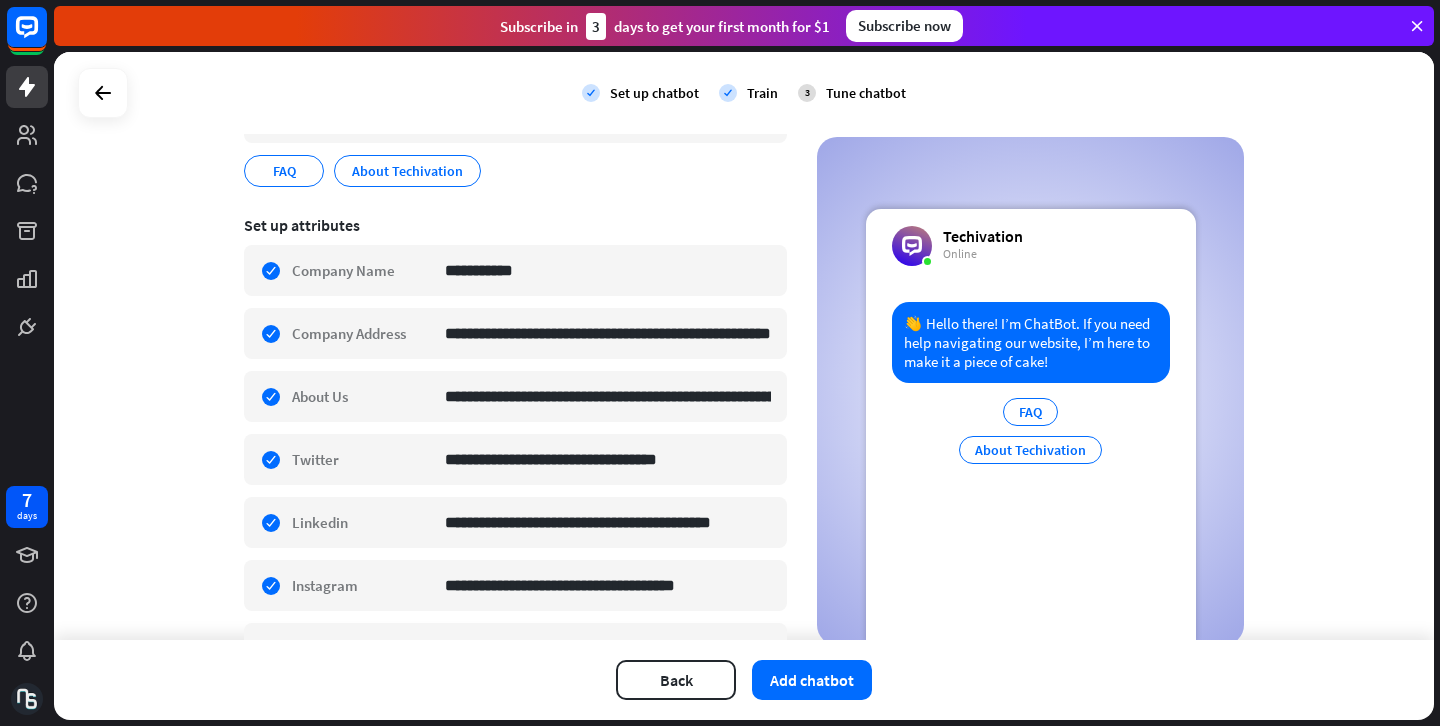 scroll, scrollTop: 250, scrollLeft: 0, axis: vertical 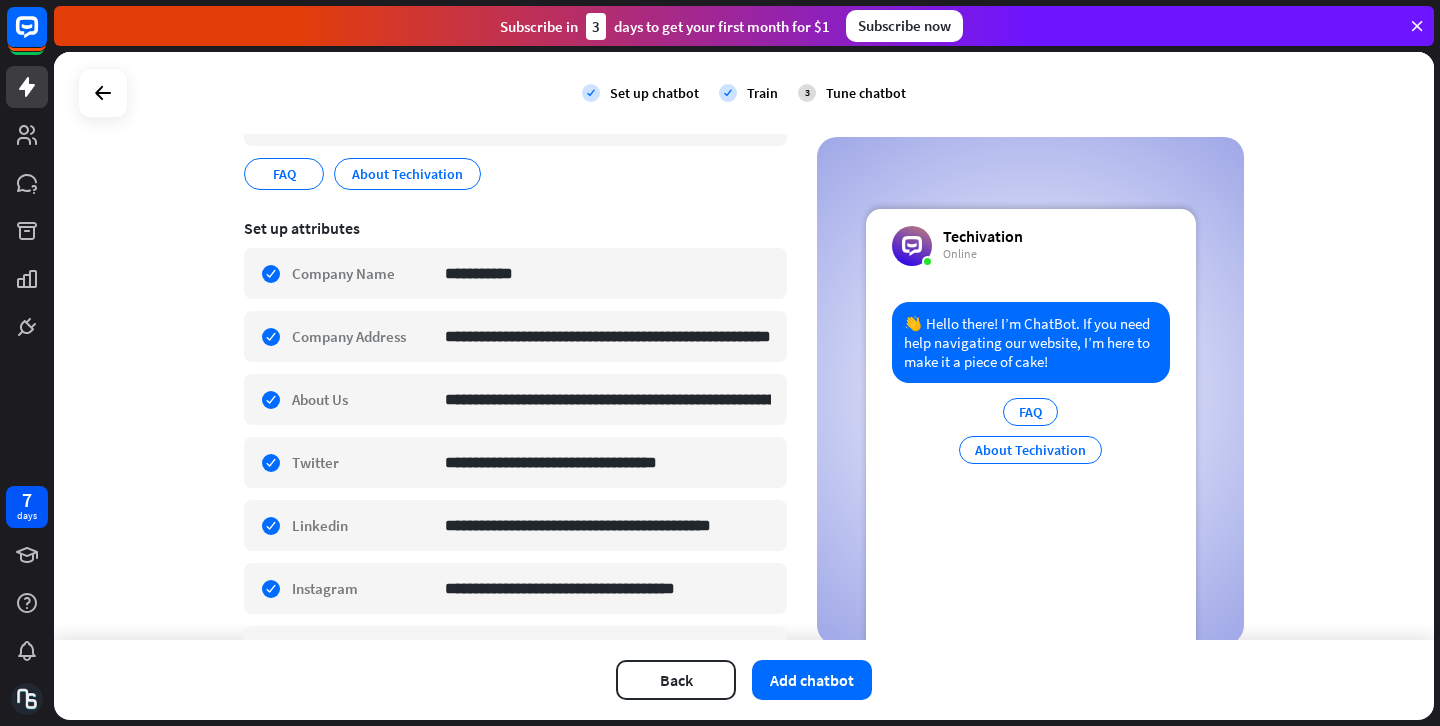 click on "**********" at bounding box center [744, 443] 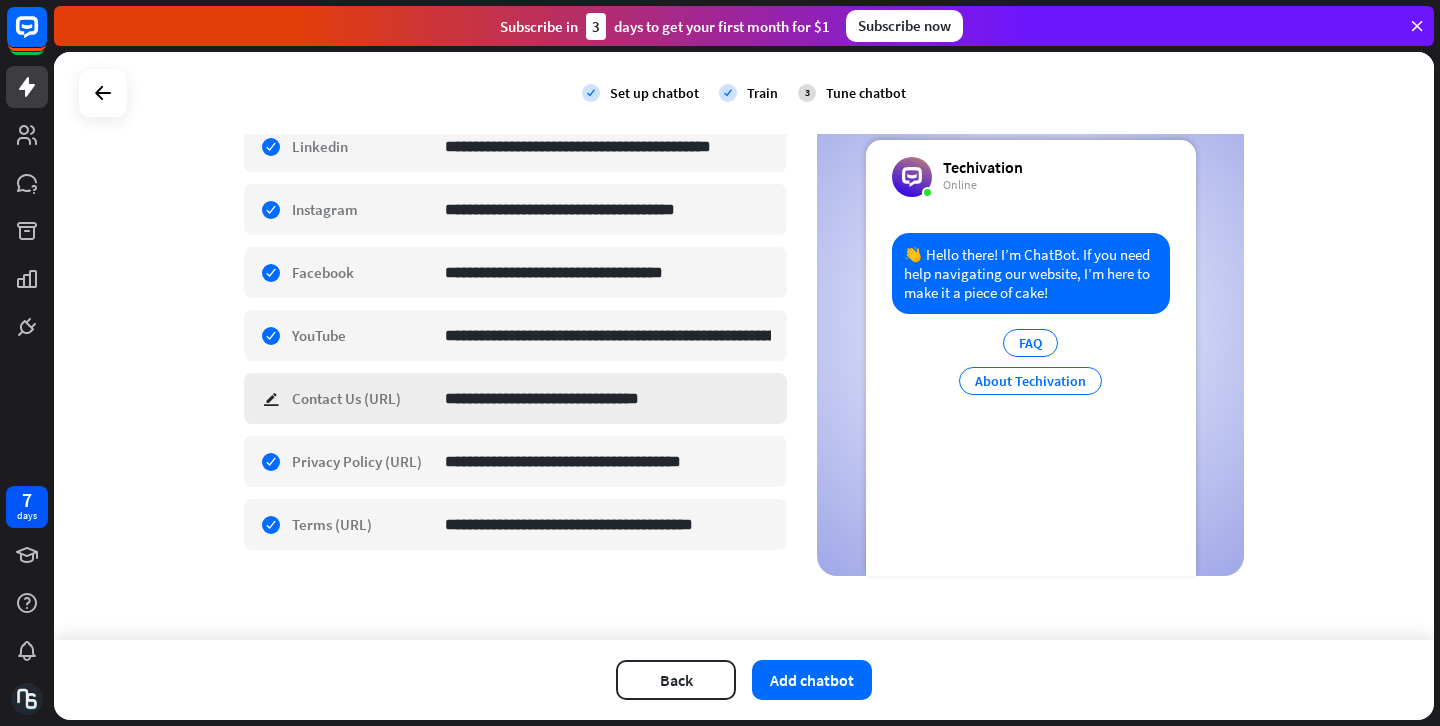 scroll, scrollTop: 0, scrollLeft: 0, axis: both 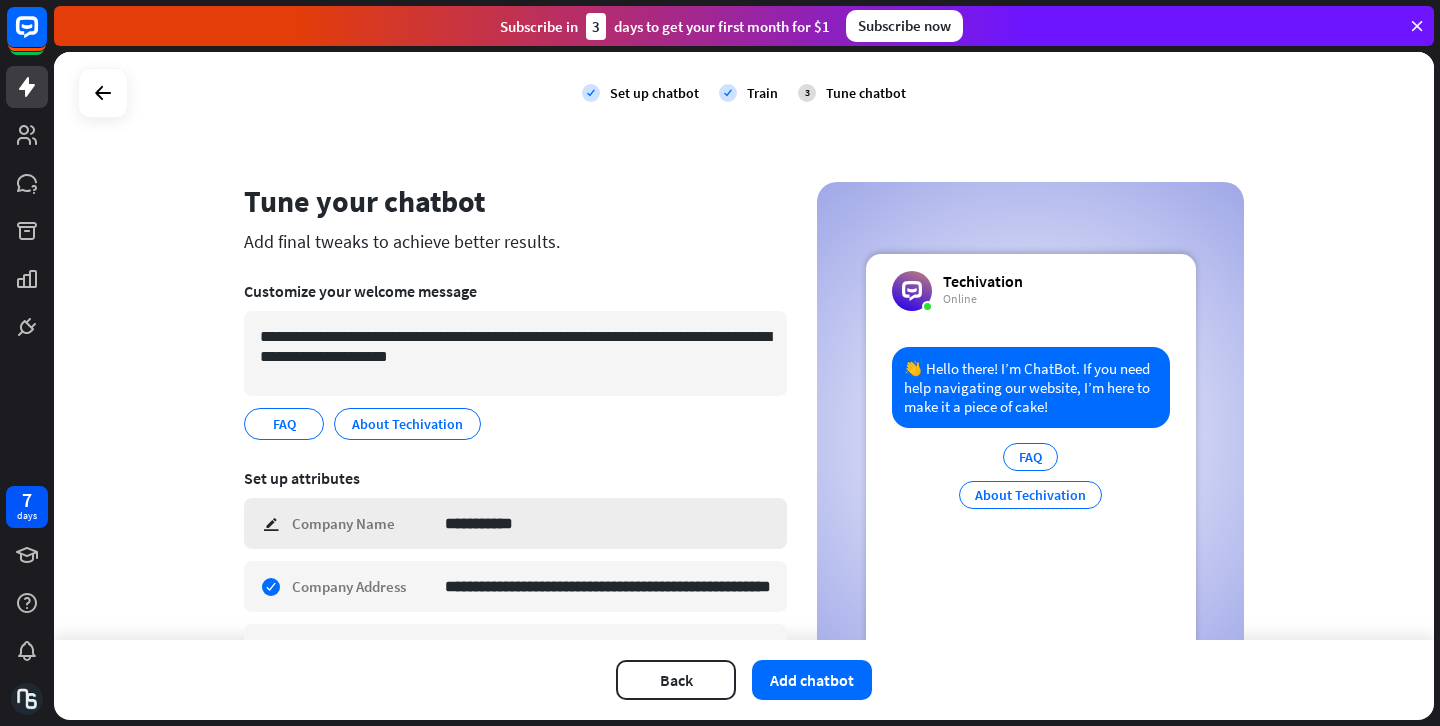 click on "**********" at bounding box center [515, 523] 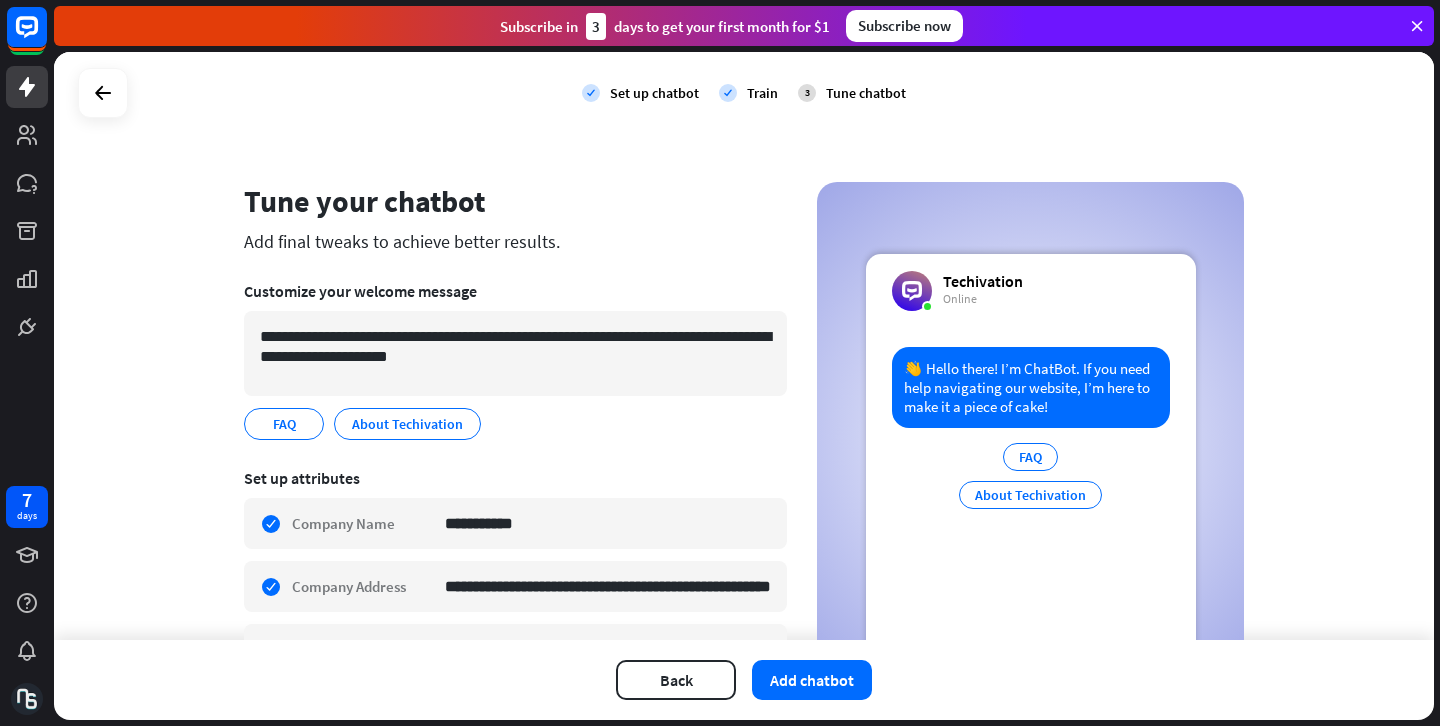 click on "FAQ
edit
About Techivation
edit" at bounding box center (515, 424) 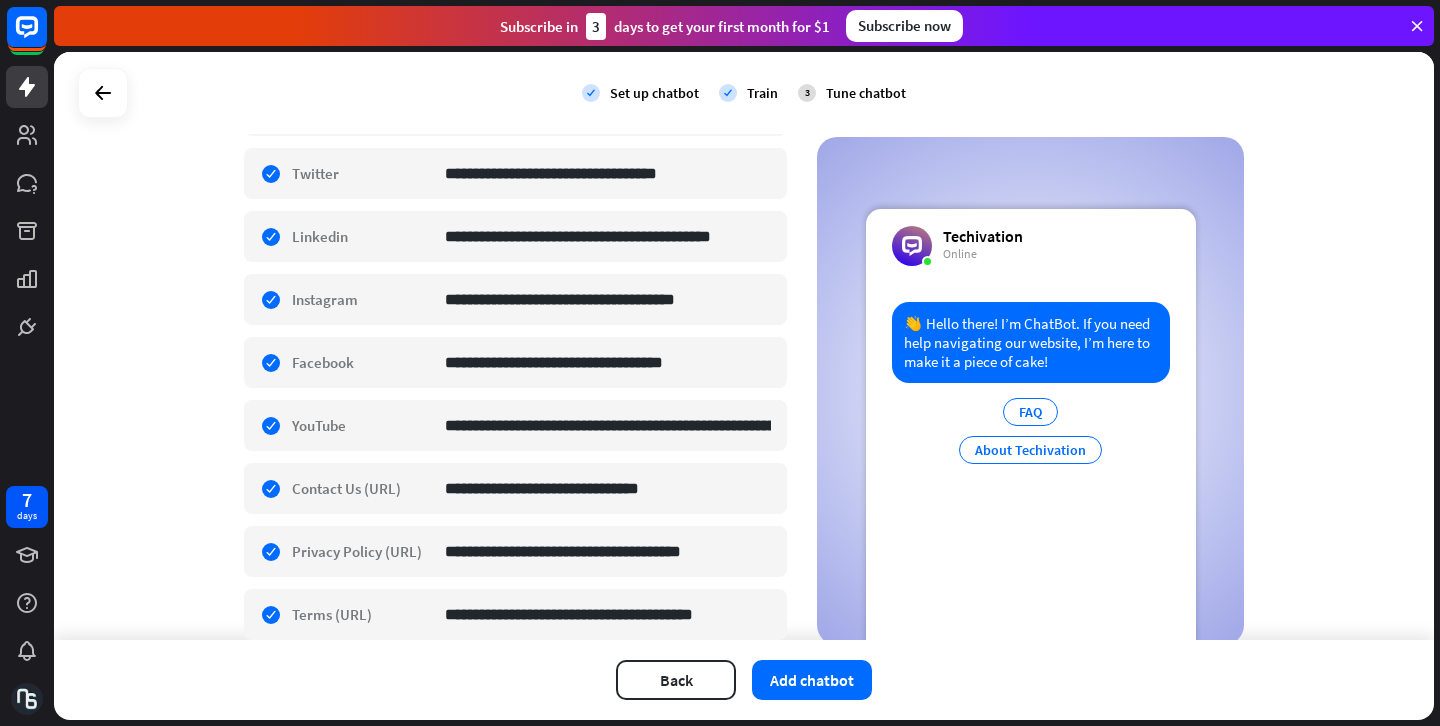 scroll, scrollTop: 629, scrollLeft: 0, axis: vertical 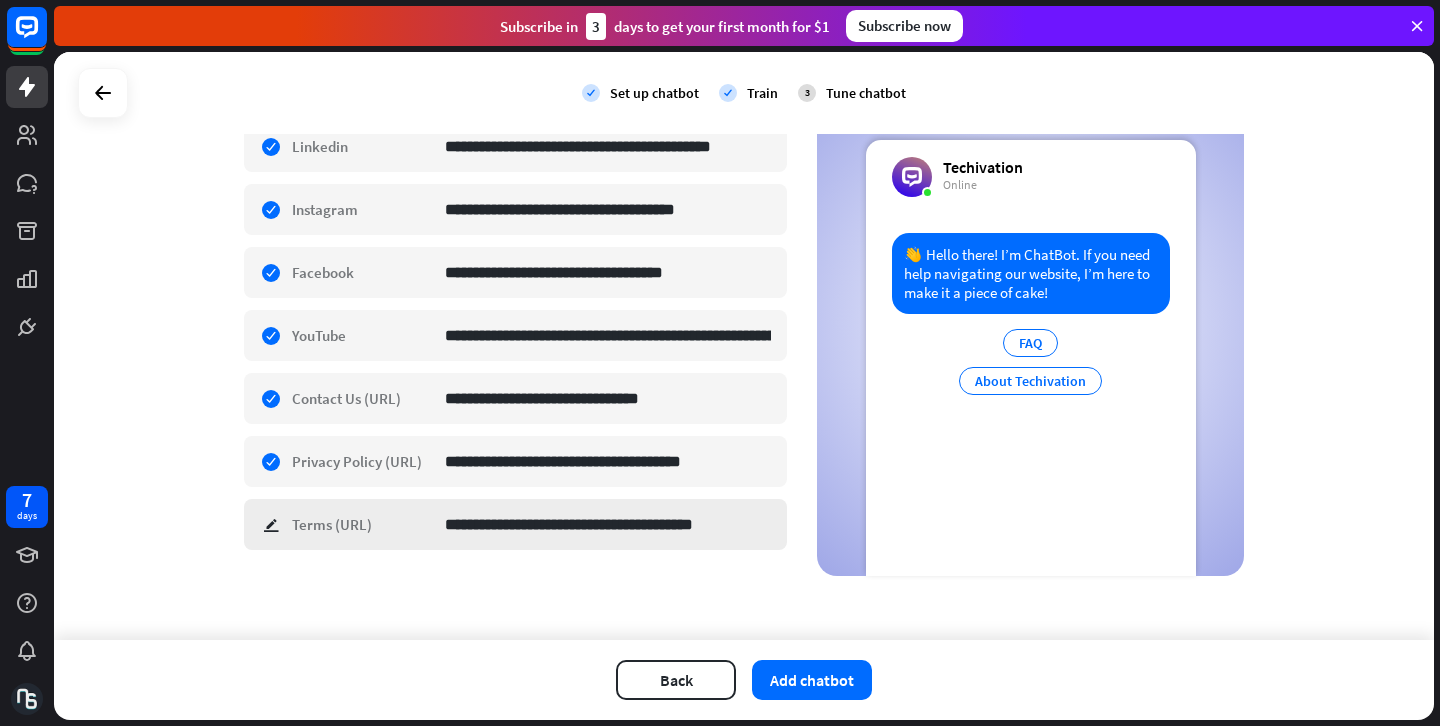 click on "**********" at bounding box center (515, 524) 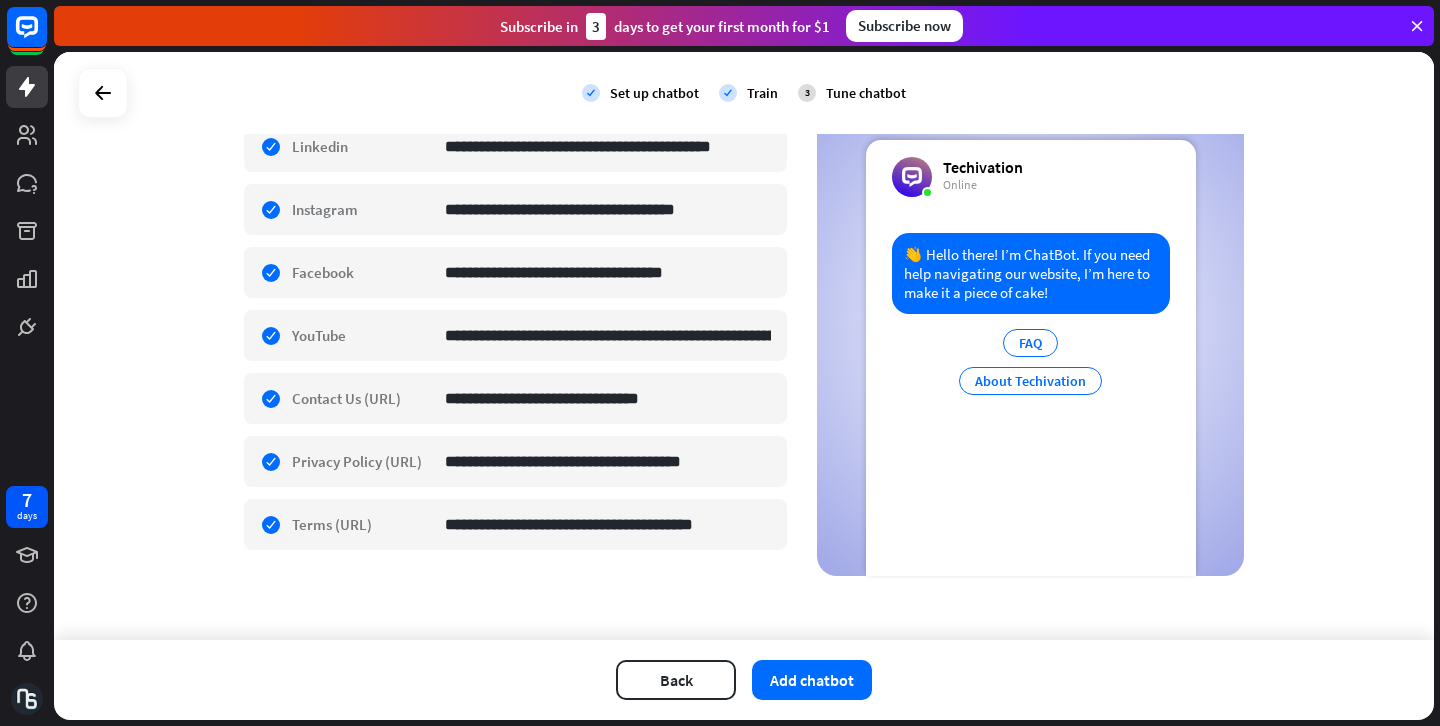 click on "**********" at bounding box center [744, 346] 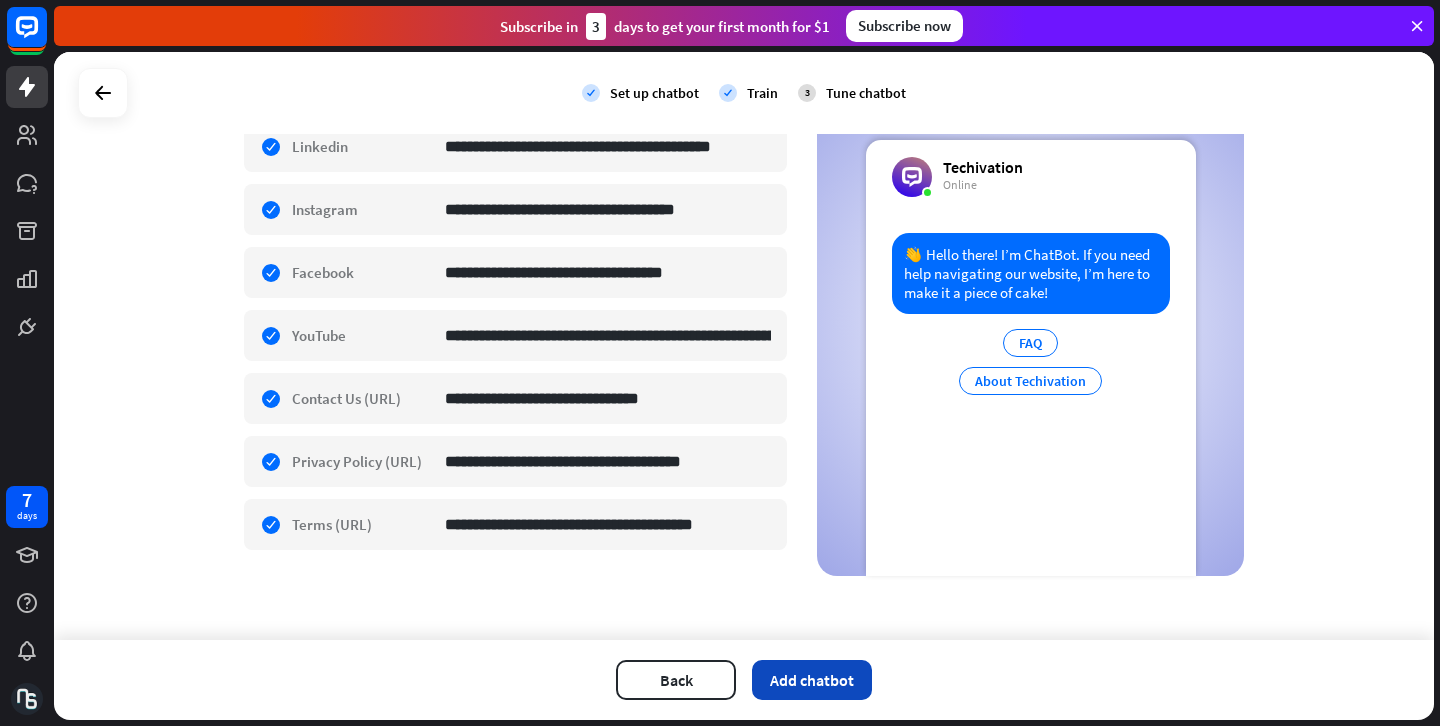 click on "Add chatbot" at bounding box center [812, 680] 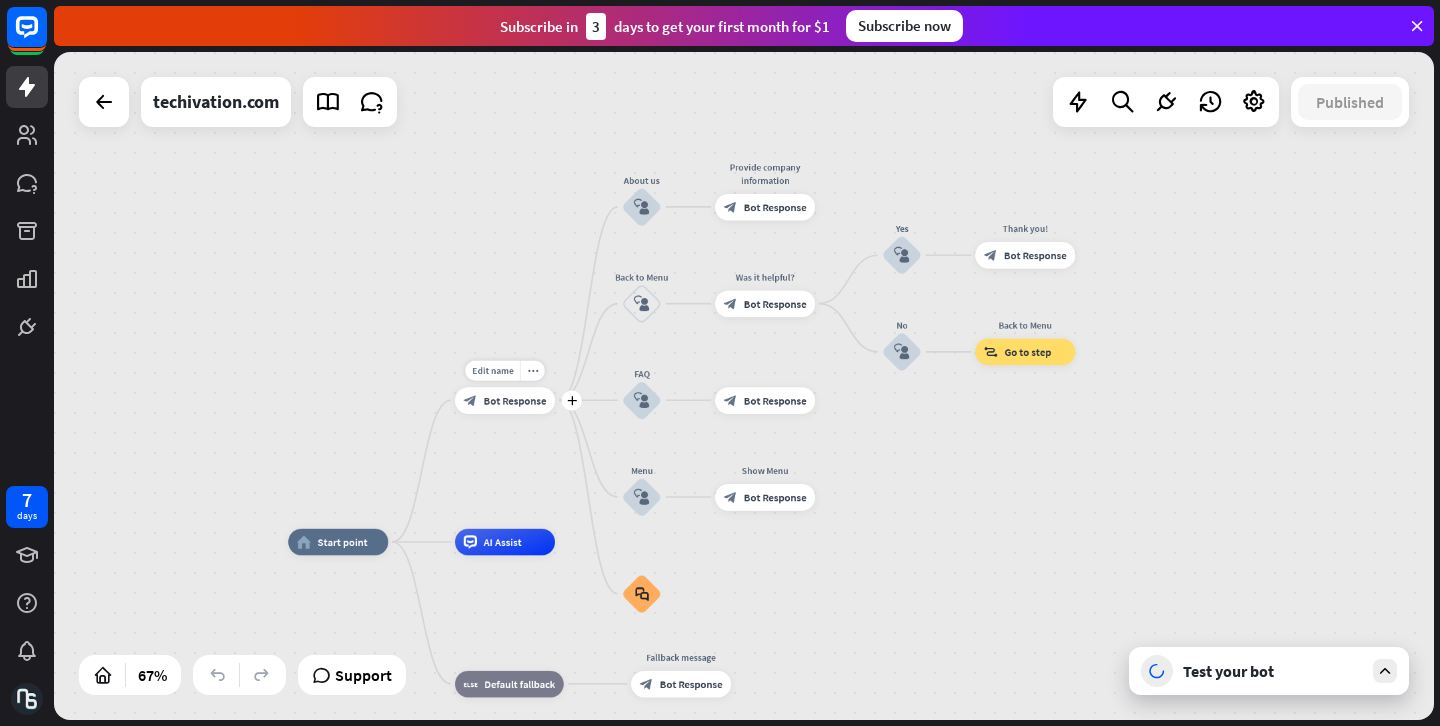 drag, startPoint x: 664, startPoint y: 255, endPoint x: 524, endPoint y: 435, distance: 228.03508 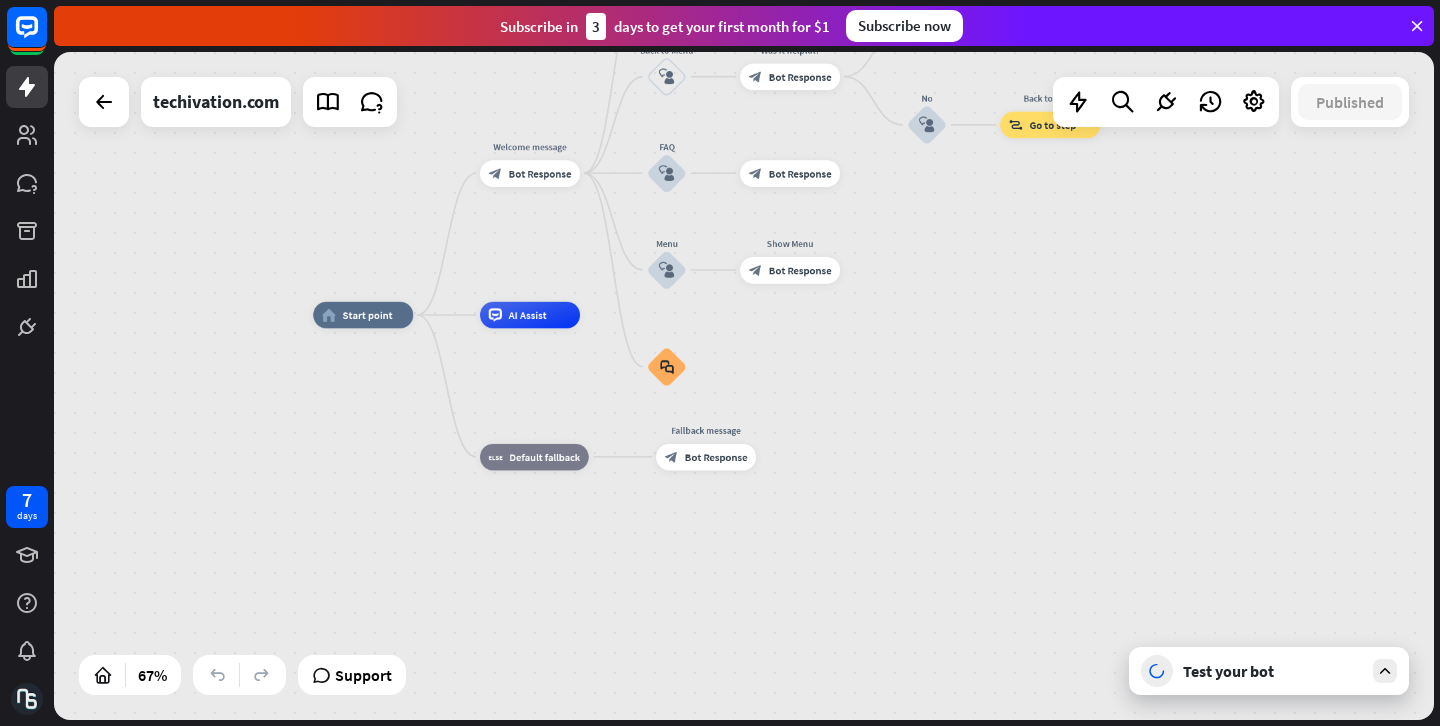 drag, startPoint x: 515, startPoint y: 480, endPoint x: 559, endPoint y: 247, distance: 237.11812 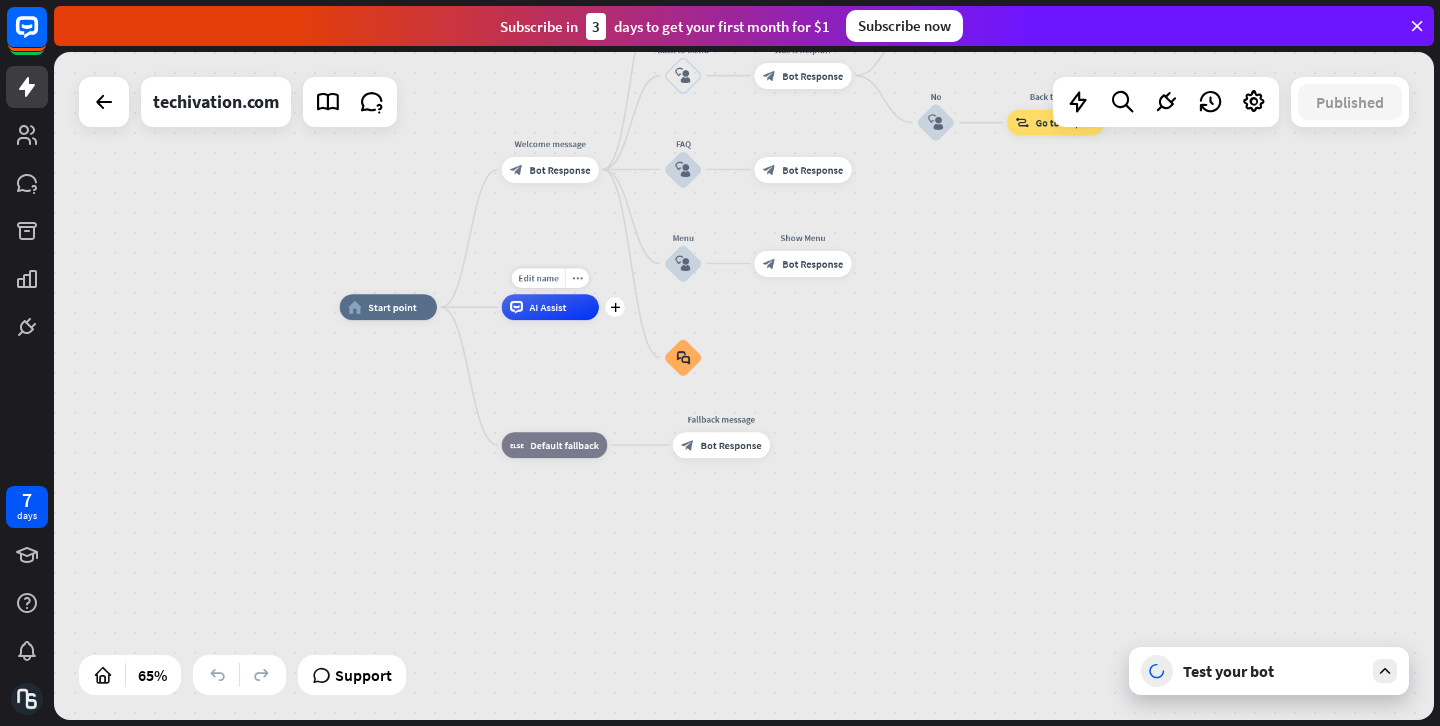 click on "AI Assist" at bounding box center (548, 307) 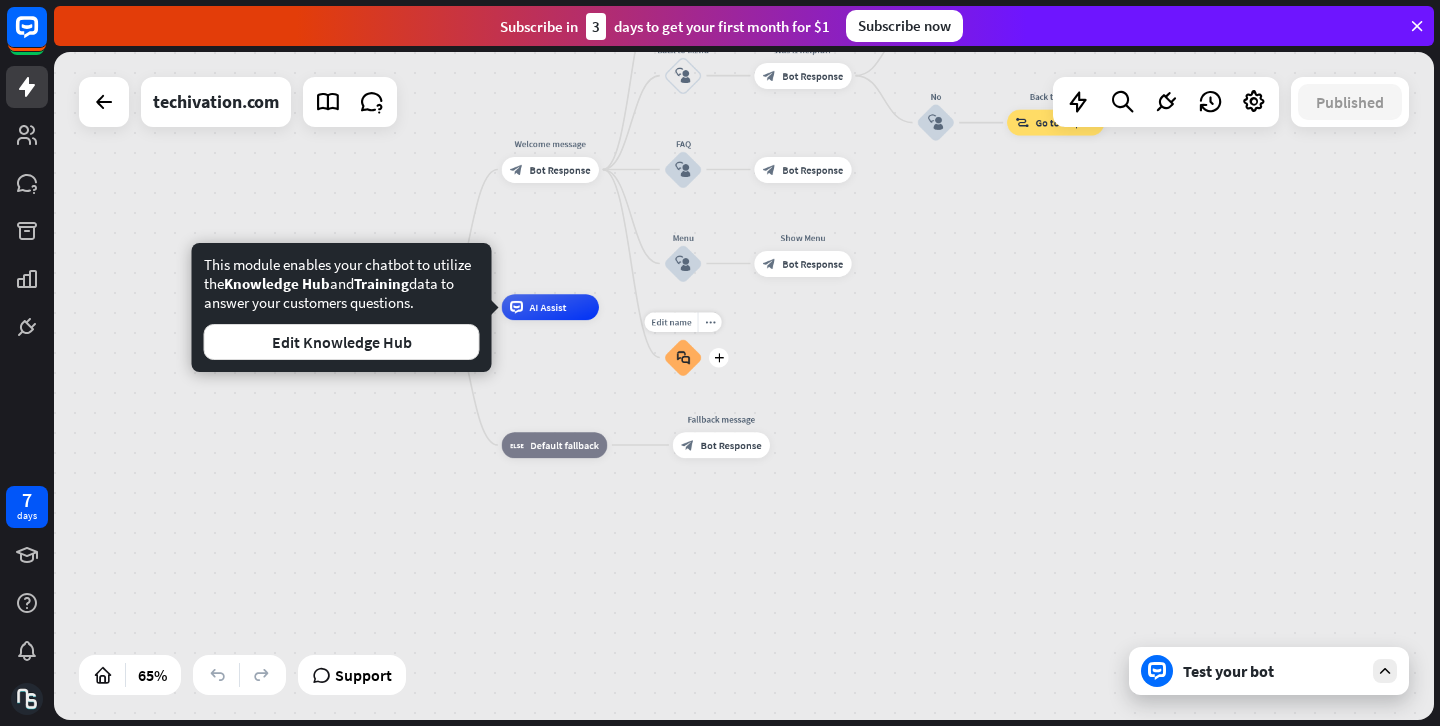 click on "block_faq" at bounding box center [683, 357] 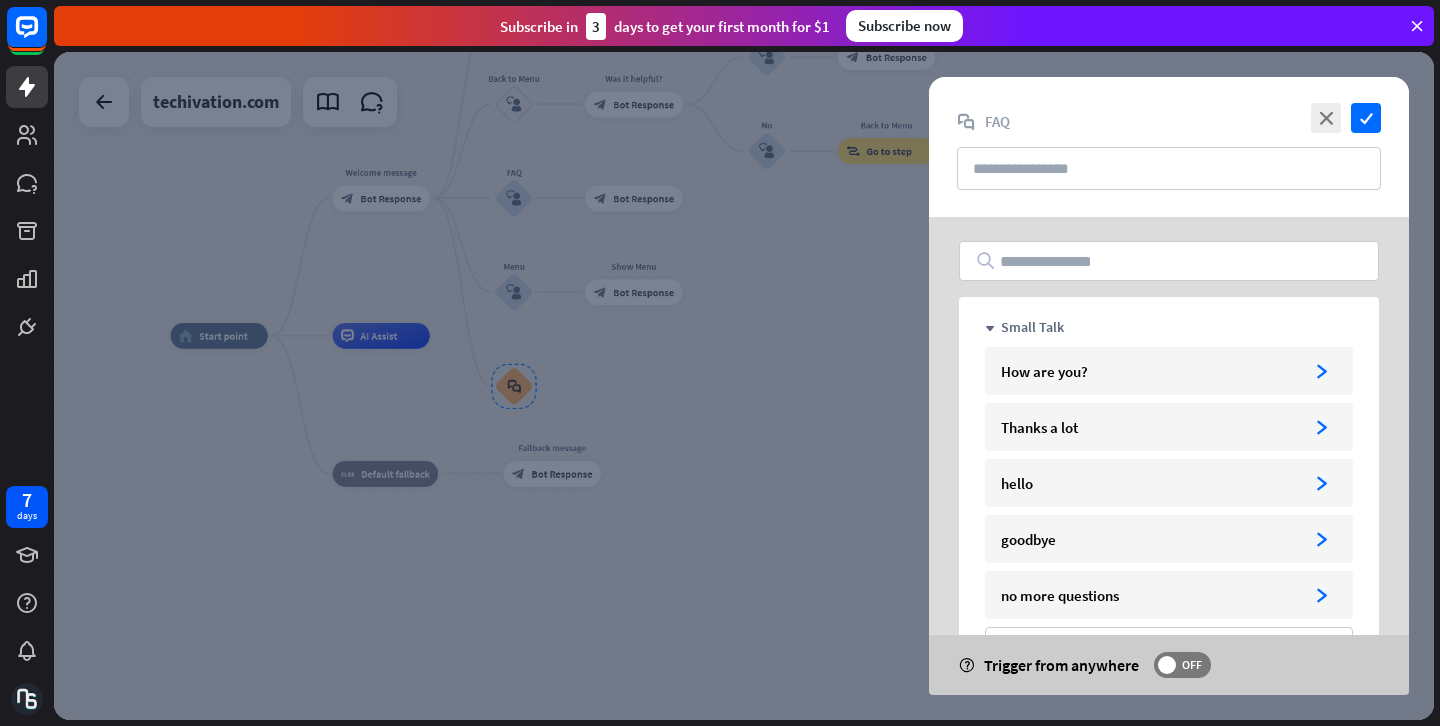 click at bounding box center (744, 386) 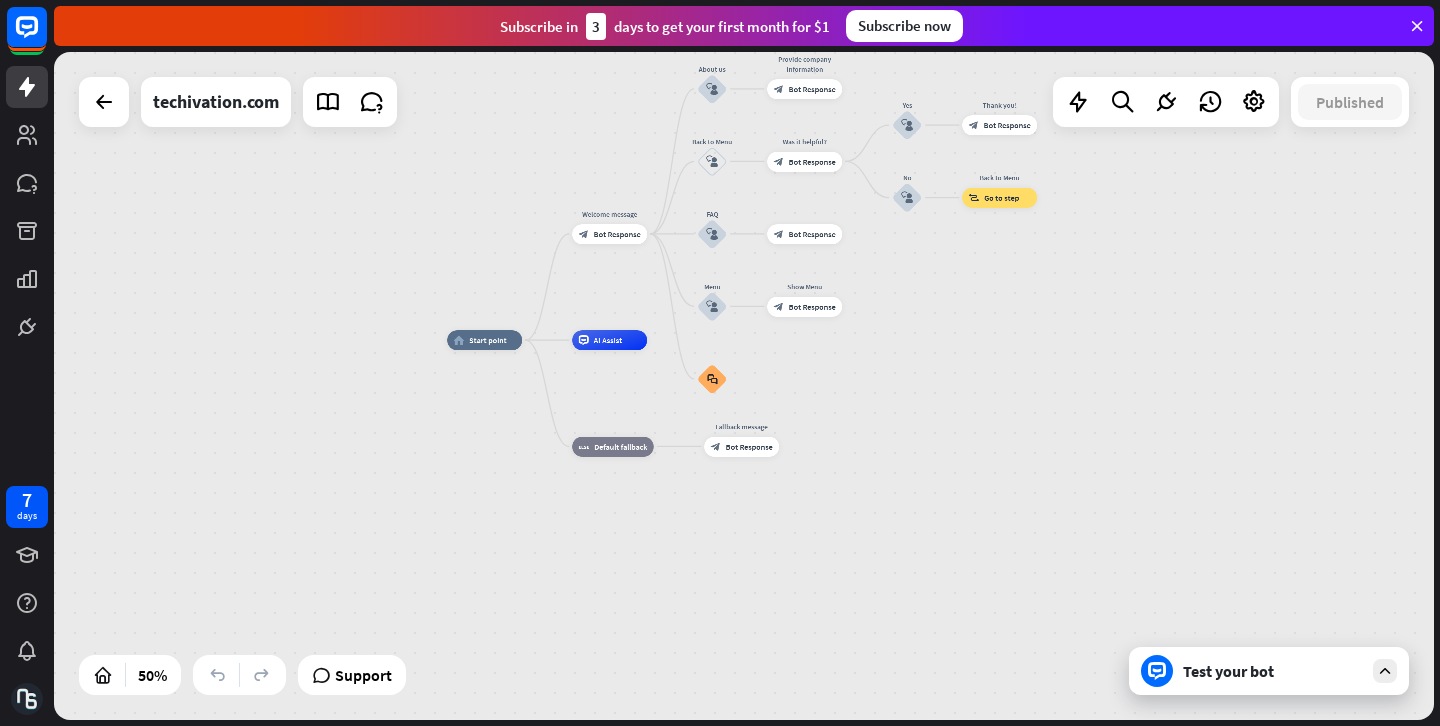 drag, startPoint x: 759, startPoint y: 307, endPoint x: 914, endPoint y: 306, distance: 155.00322 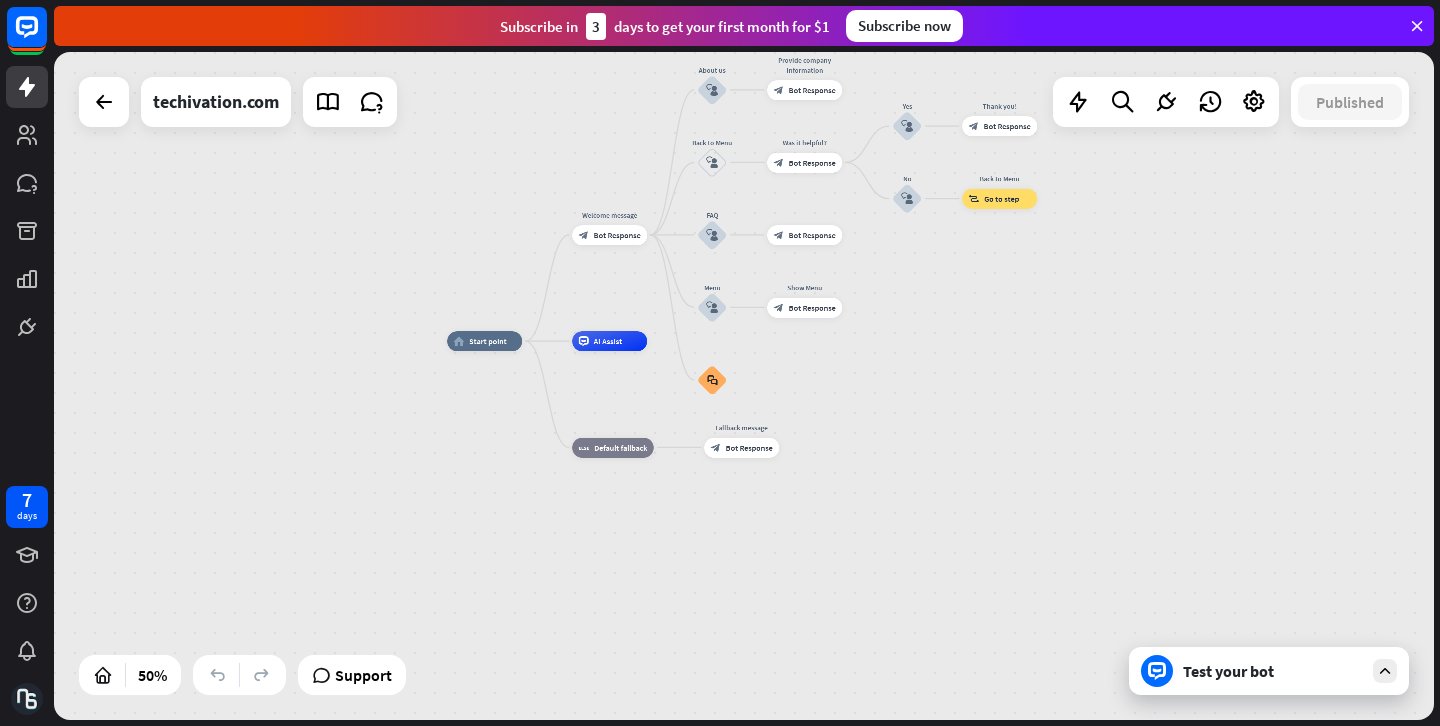 click on "home_2   Start point                 Welcome message   block_bot_response   Bot Response                 About us   block_user_input                 Provide company information   block_bot_response   Bot Response                 Back to Menu   block_user_input                 Was it helpful?   block_bot_response   Bot Response                 Yes   block_user_input                 Thank you!   block_bot_response   Bot Response                 No   block_user_input                 Back to Menu   block_goto   Go to step                 FAQ   block_user_input                   block_bot_response   Bot Response                 Menu   block_user_input                 Show Menu   block_bot_response   Bot Response                   block_faq                     AI Assist                   block_fallback   Default fallback                 Fallback message   block_bot_response   Bot Response" at bounding box center [744, 386] 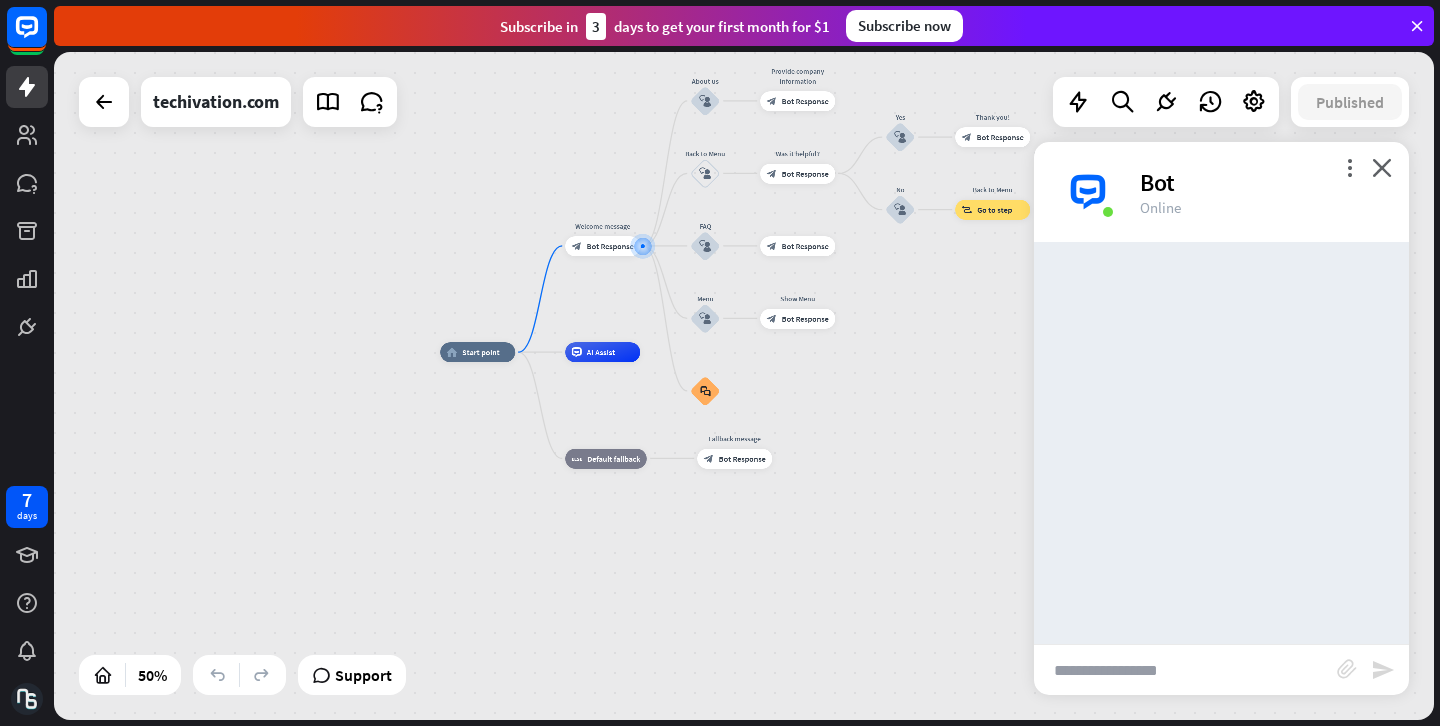 click at bounding box center [1185, 670] 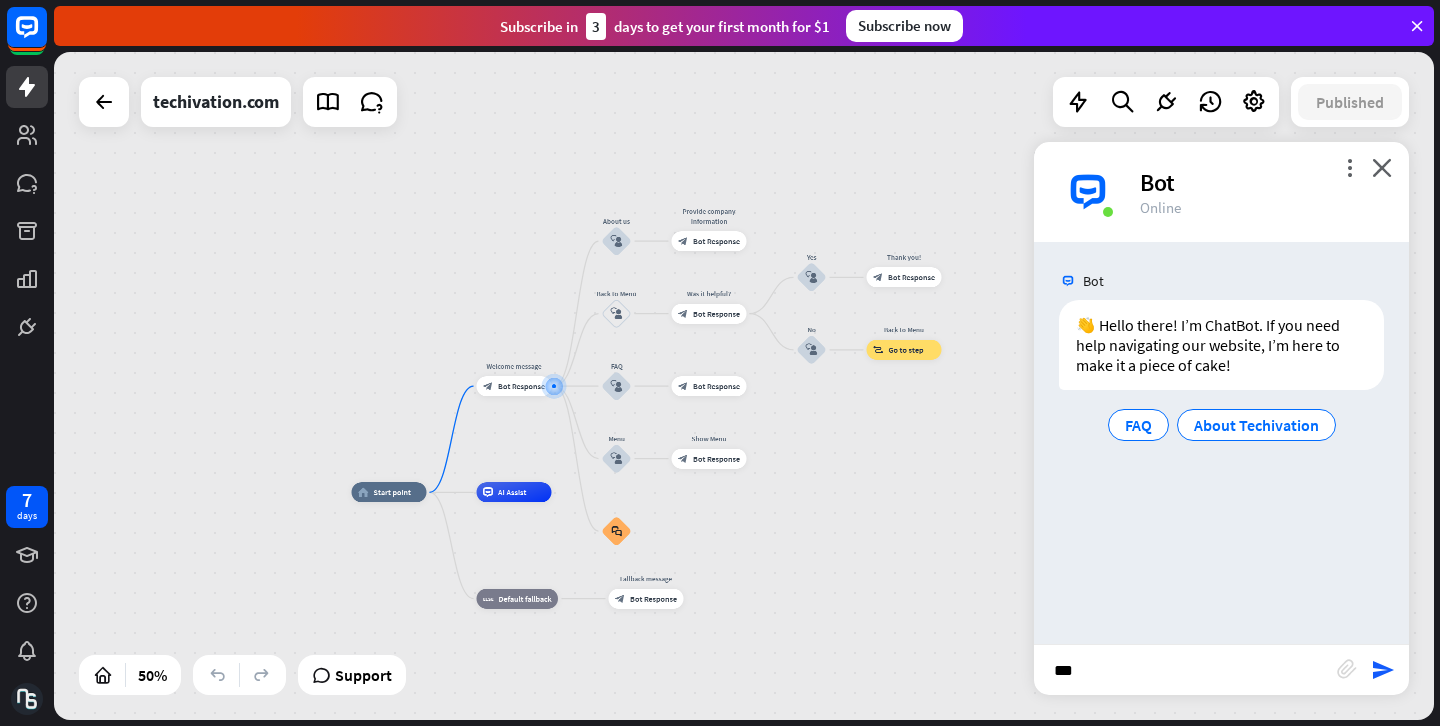 type on "****" 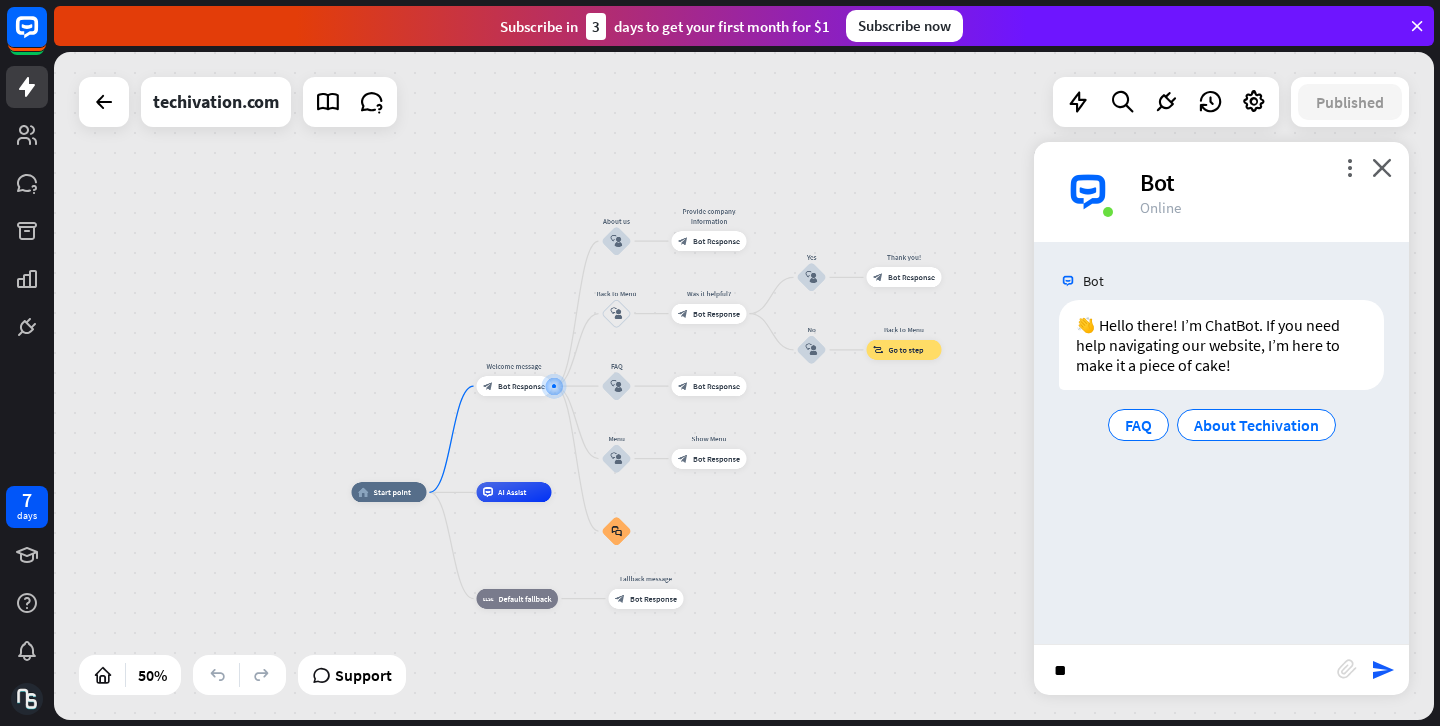 type on "***" 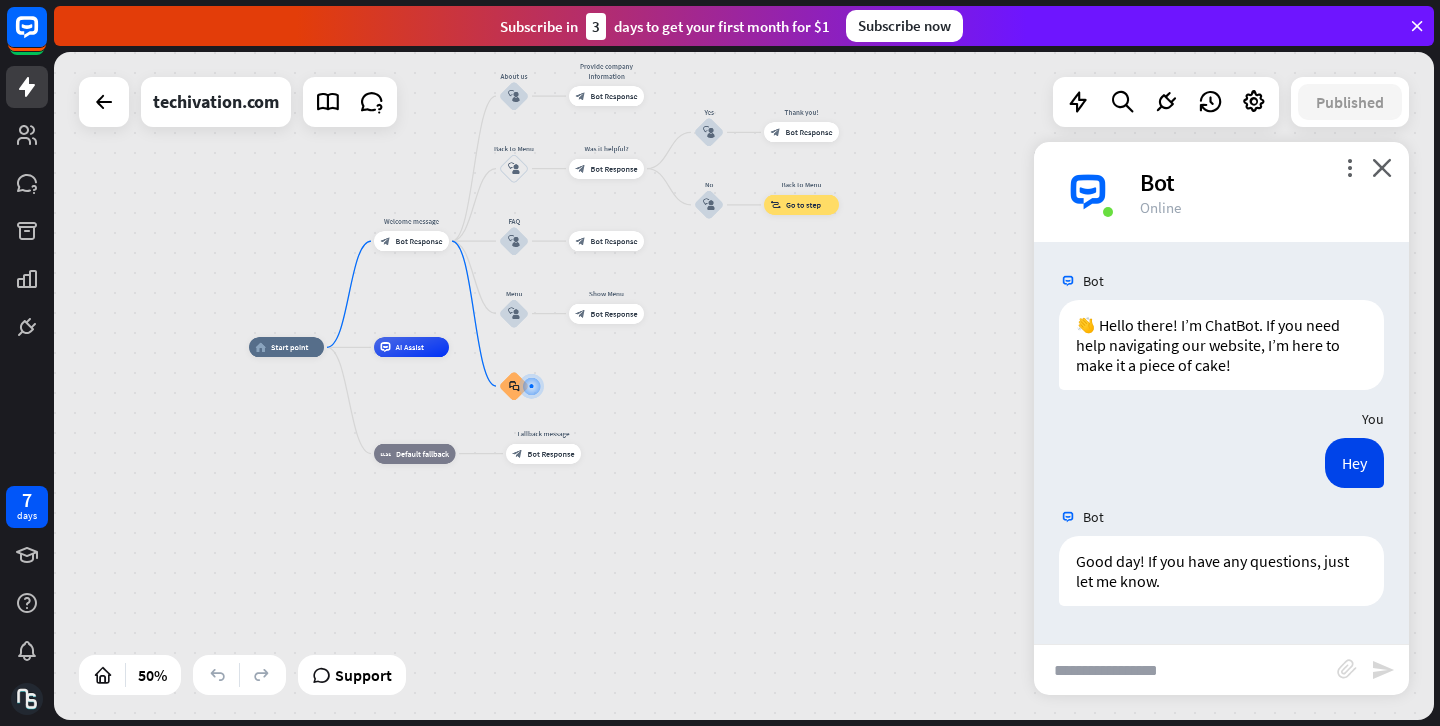 click at bounding box center (1185, 670) 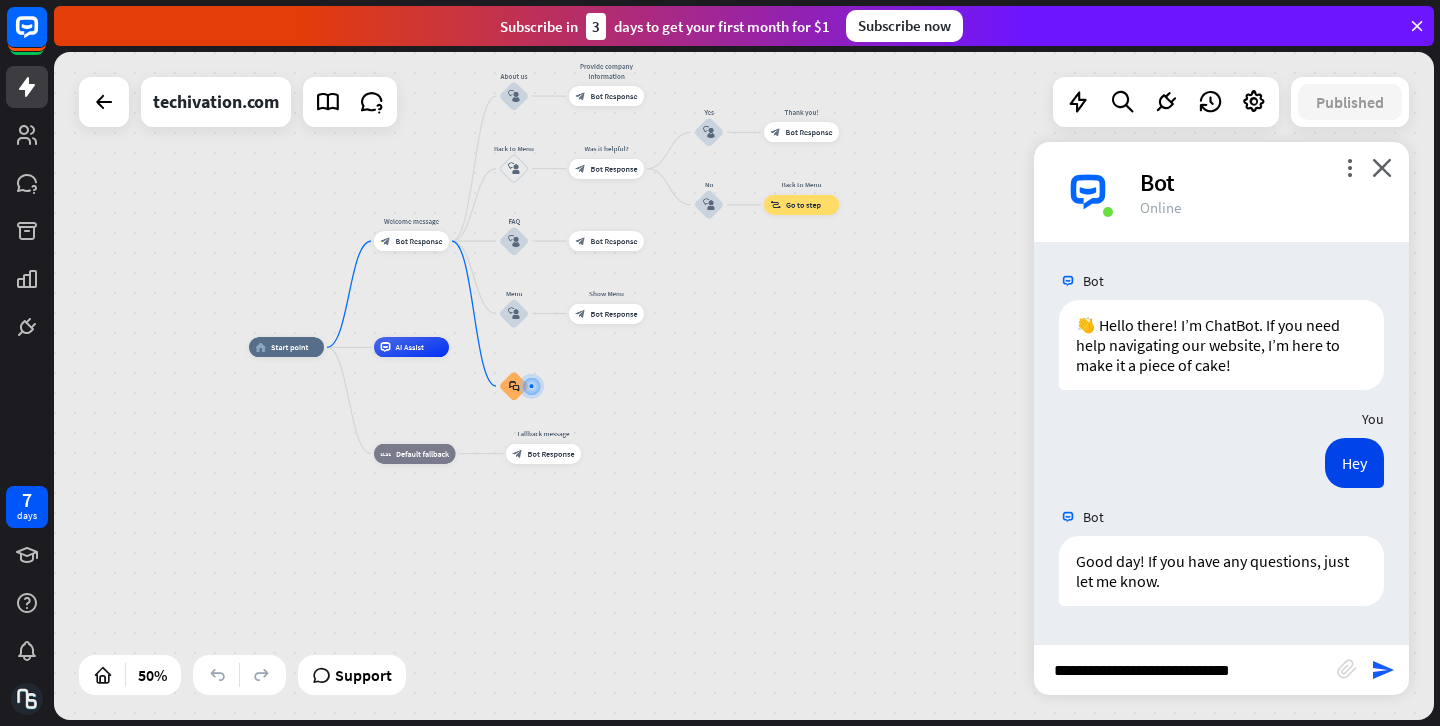 type on "**********" 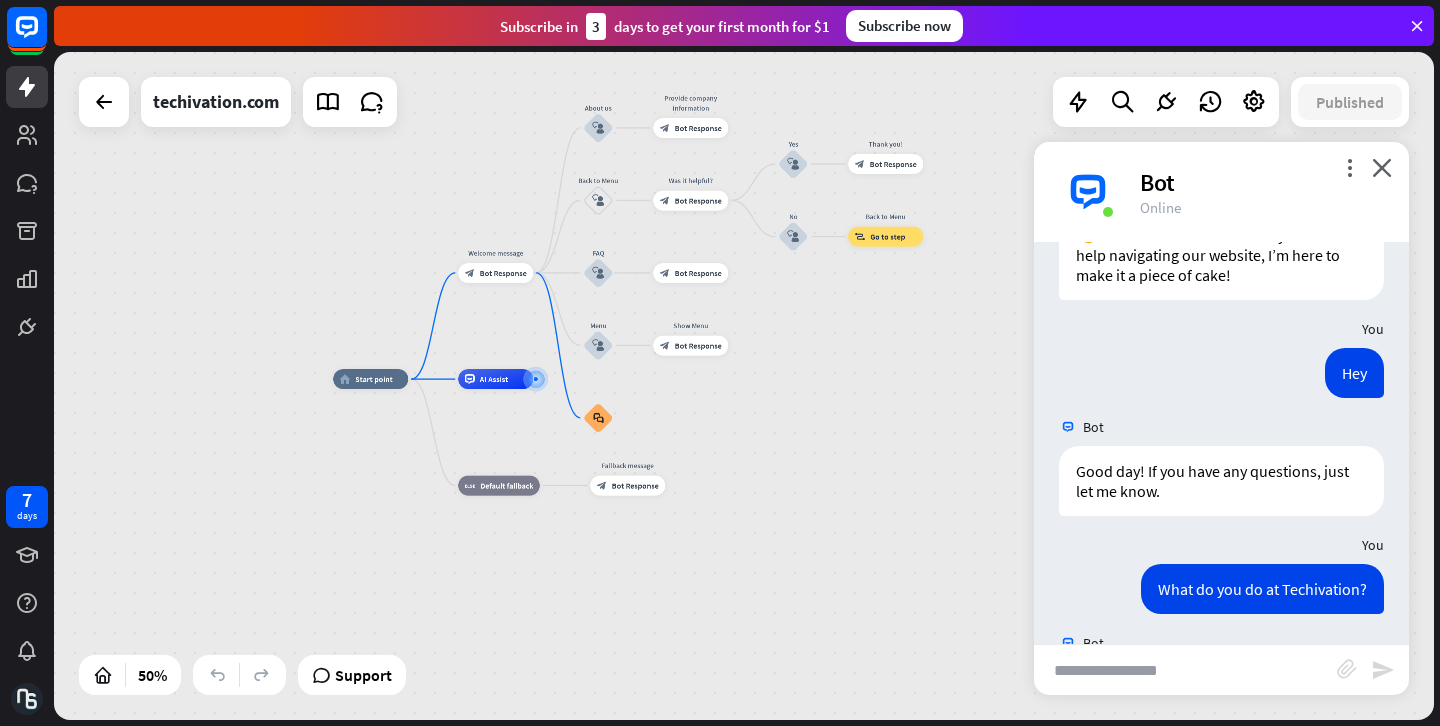 scroll, scrollTop: 773, scrollLeft: 0, axis: vertical 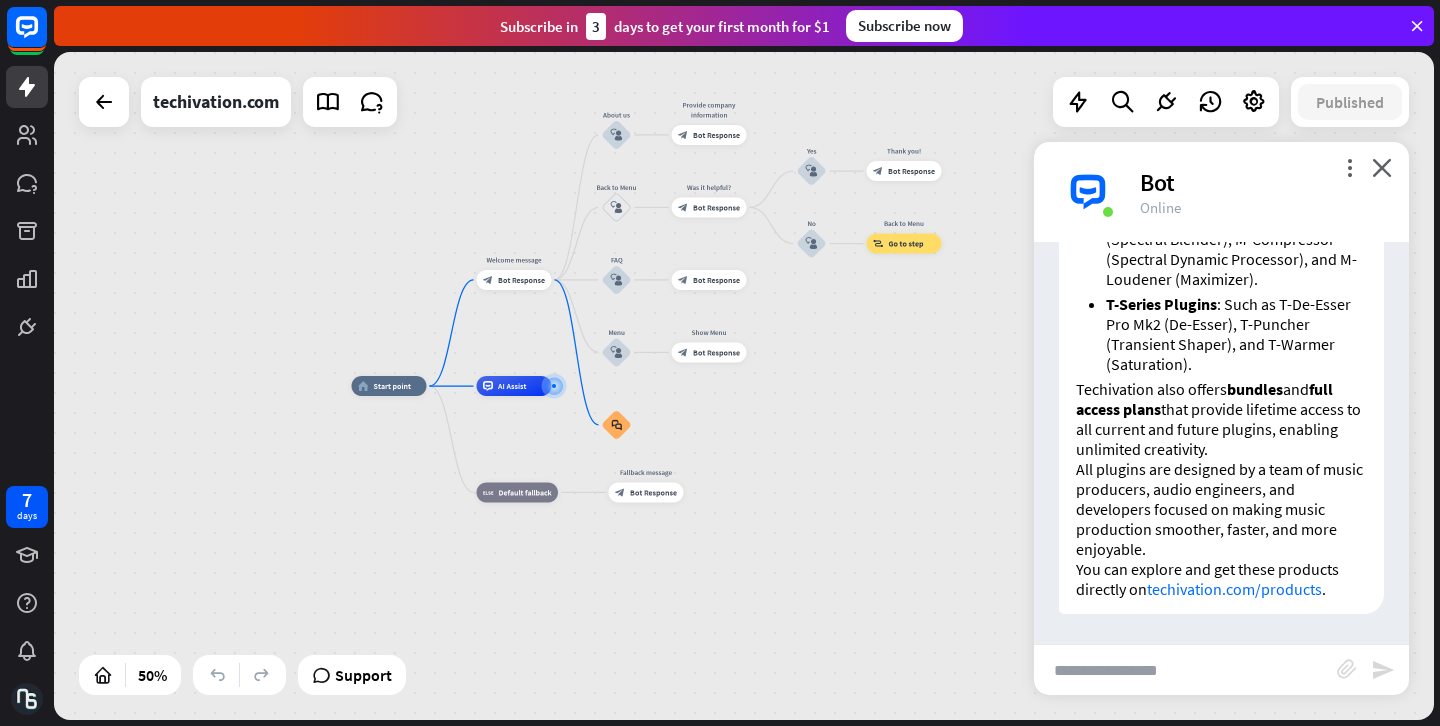 click at bounding box center [1185, 670] 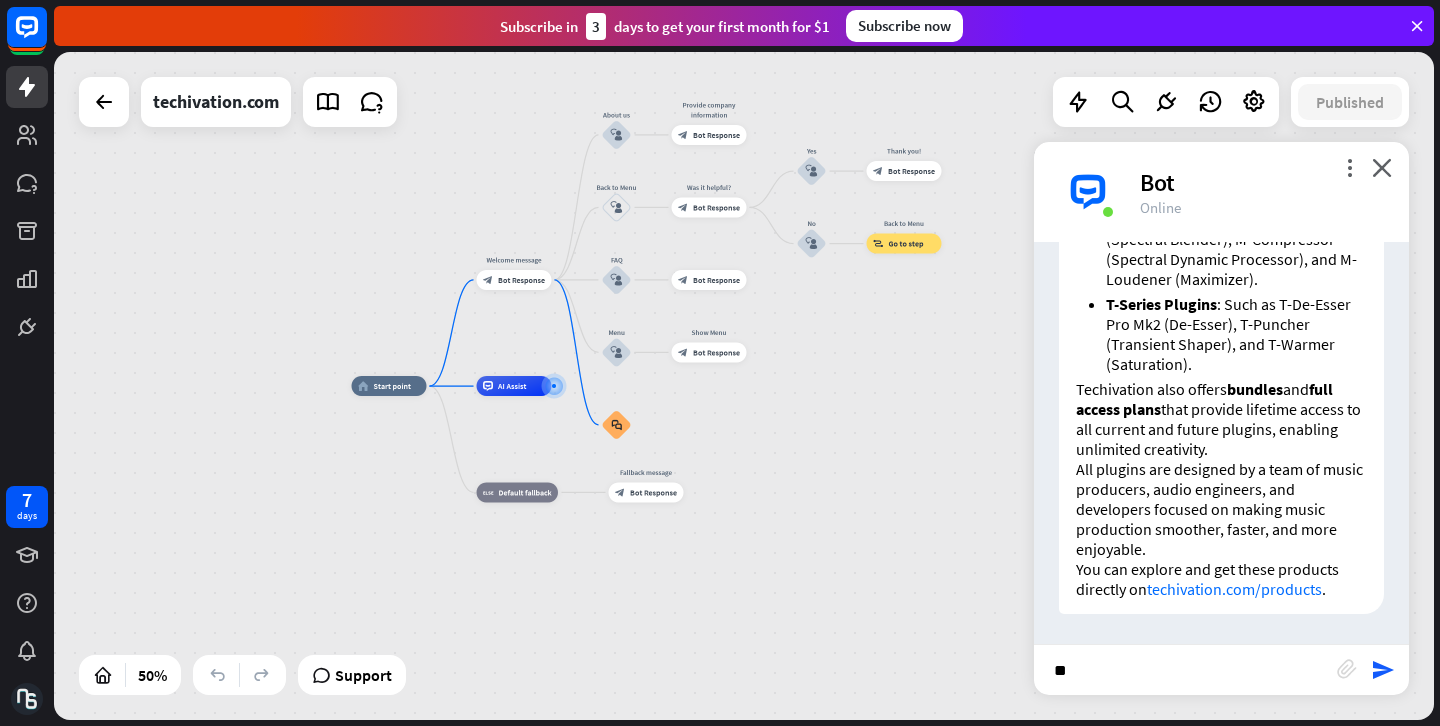 type on "*" 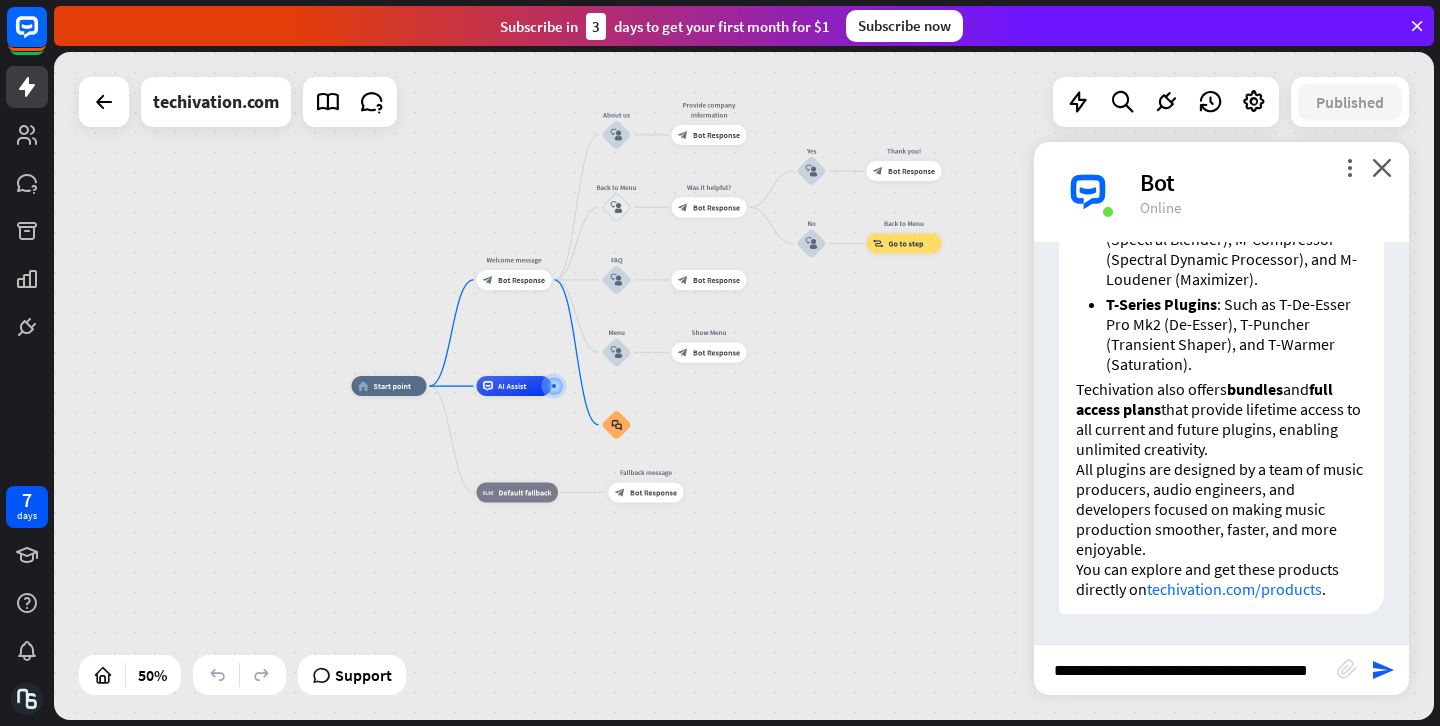 type on "**********" 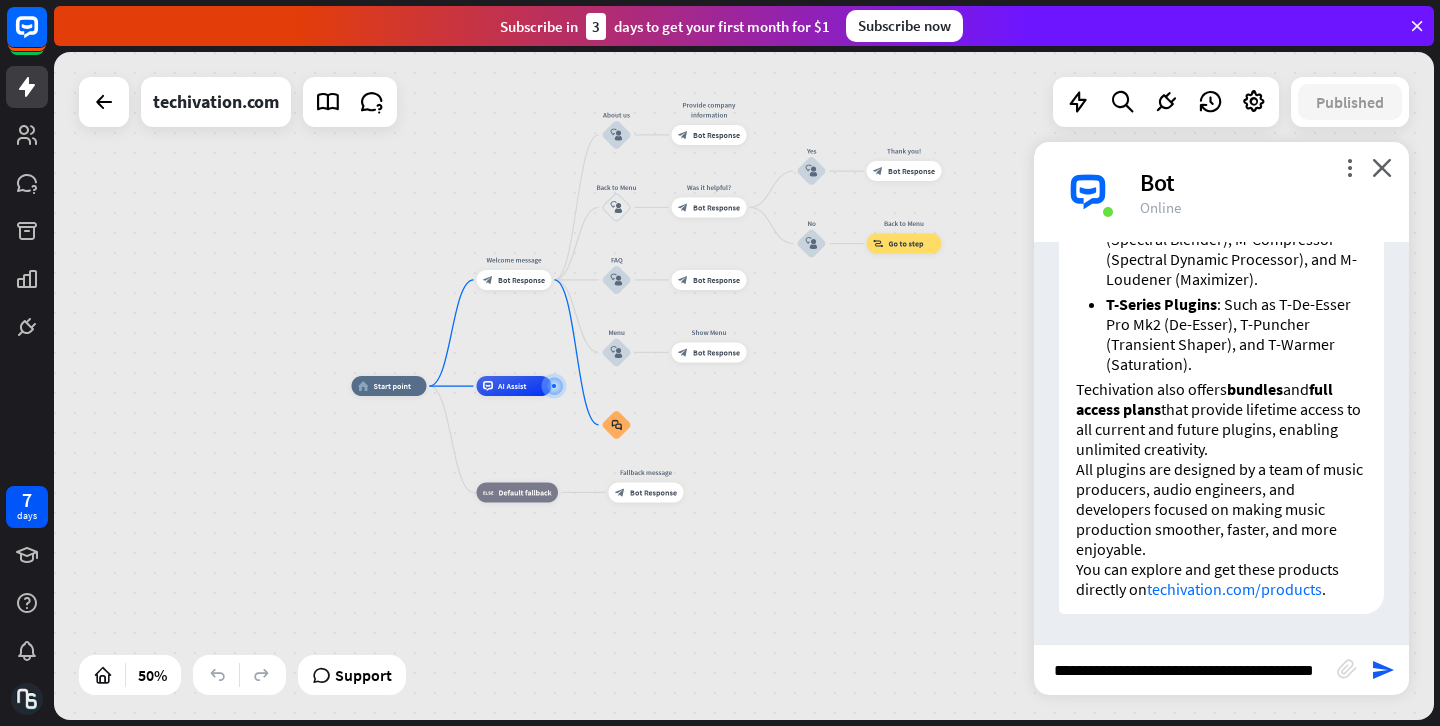 scroll, scrollTop: 0, scrollLeft: 34, axis: horizontal 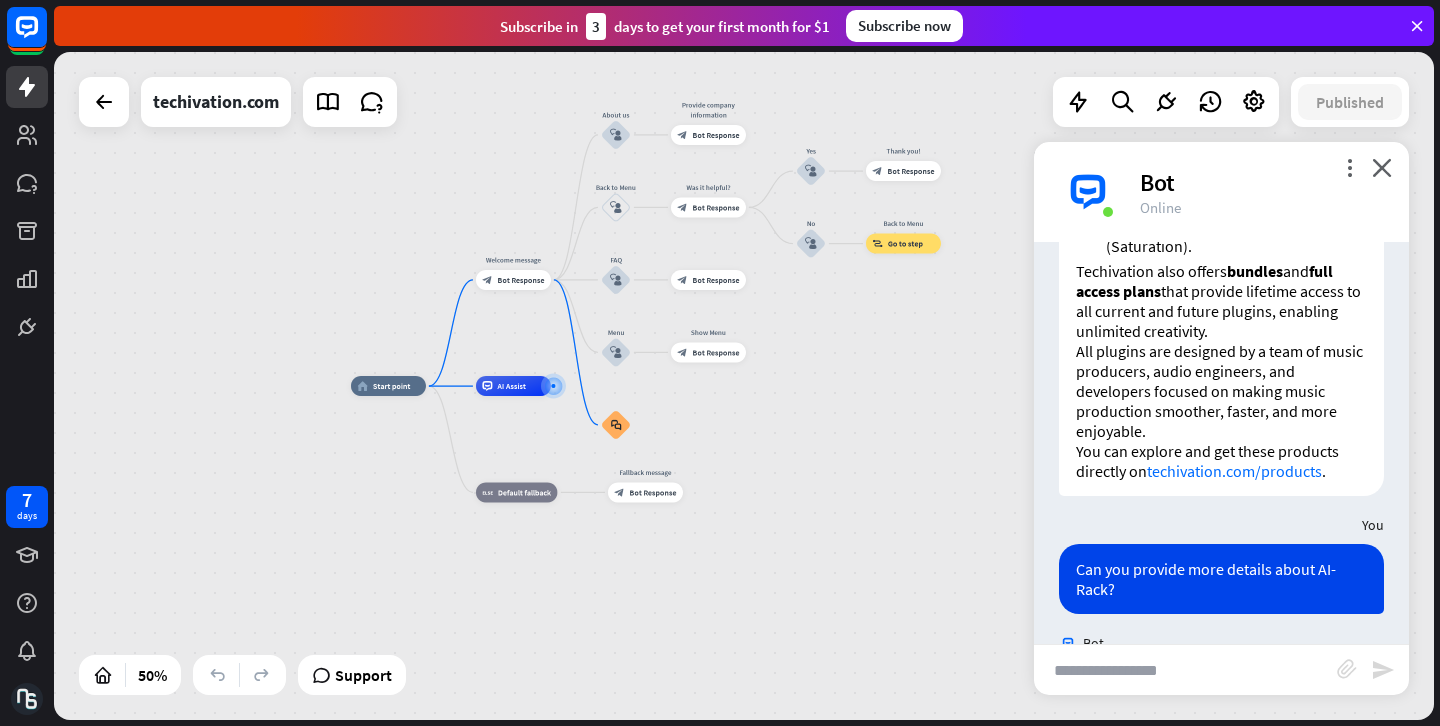 drag, startPoint x: 870, startPoint y: 334, endPoint x: 846, endPoint y: 395, distance: 65.551506 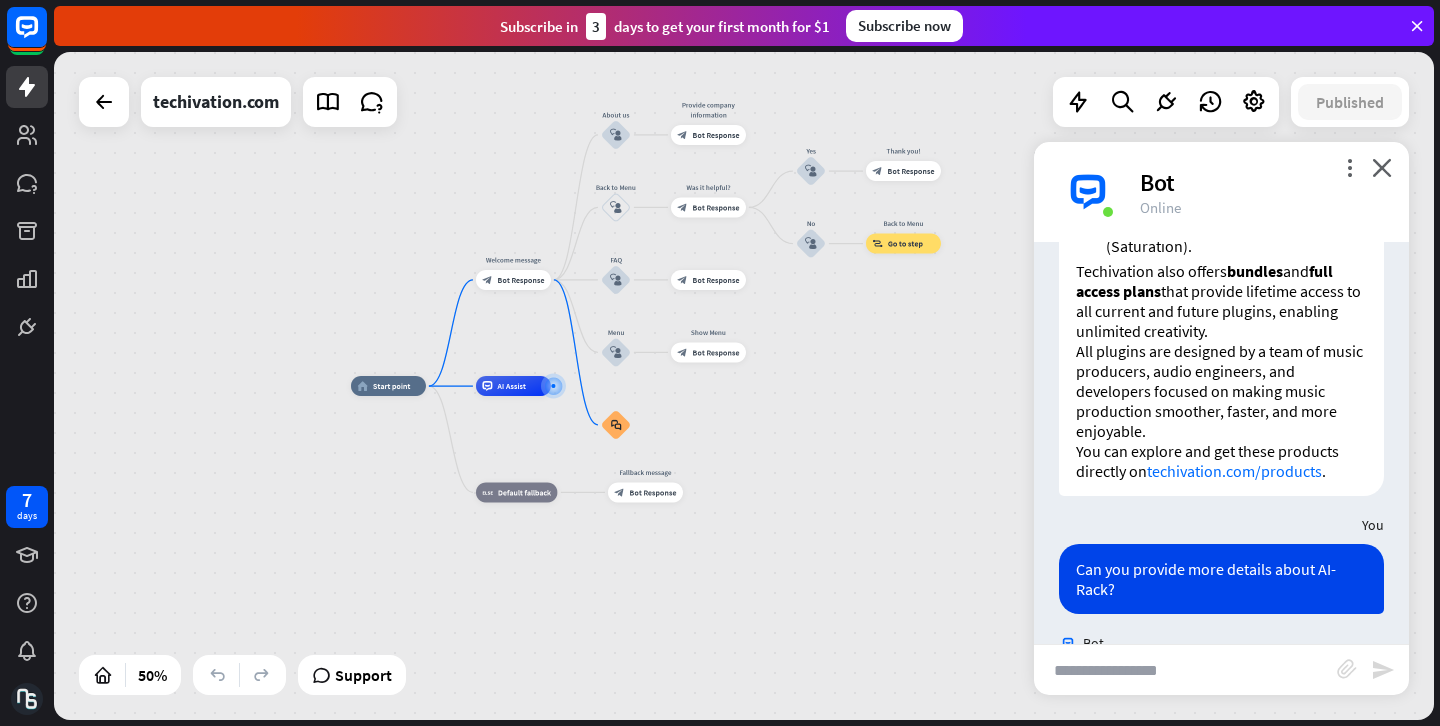 click on "home_2   Start point                 Welcome message   block_bot_response   Bot Response                 About us   block_user_input                 Provide company information   block_bot_response   Bot Response                 Back to Menu   block_user_input                 Was it helpful?   block_bot_response   Bot Response                 Yes   block_user_input                 Thank you!   block_bot_response   Bot Response                 No   block_user_input                 Back to Menu   block_goto   Go to step                 FAQ   block_user_input                   block_bot_response   Bot Response                 Menu   block_user_input                 Show Menu   block_bot_response   Bot Response                   block_faq                     AI Assist                       block_fallback   Default fallback                 Fallback message   block_bot_response   Bot Response" at bounding box center (744, 386) 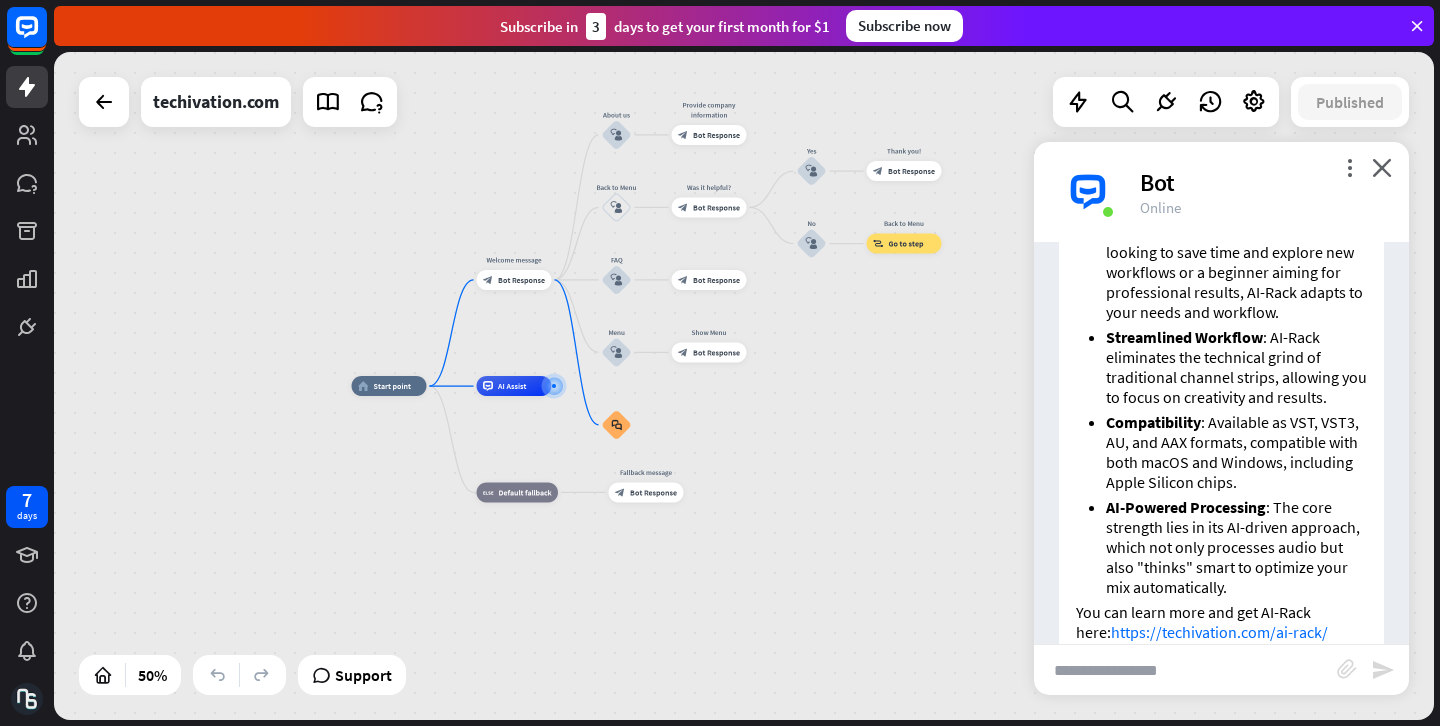 scroll, scrollTop: 2134, scrollLeft: 0, axis: vertical 